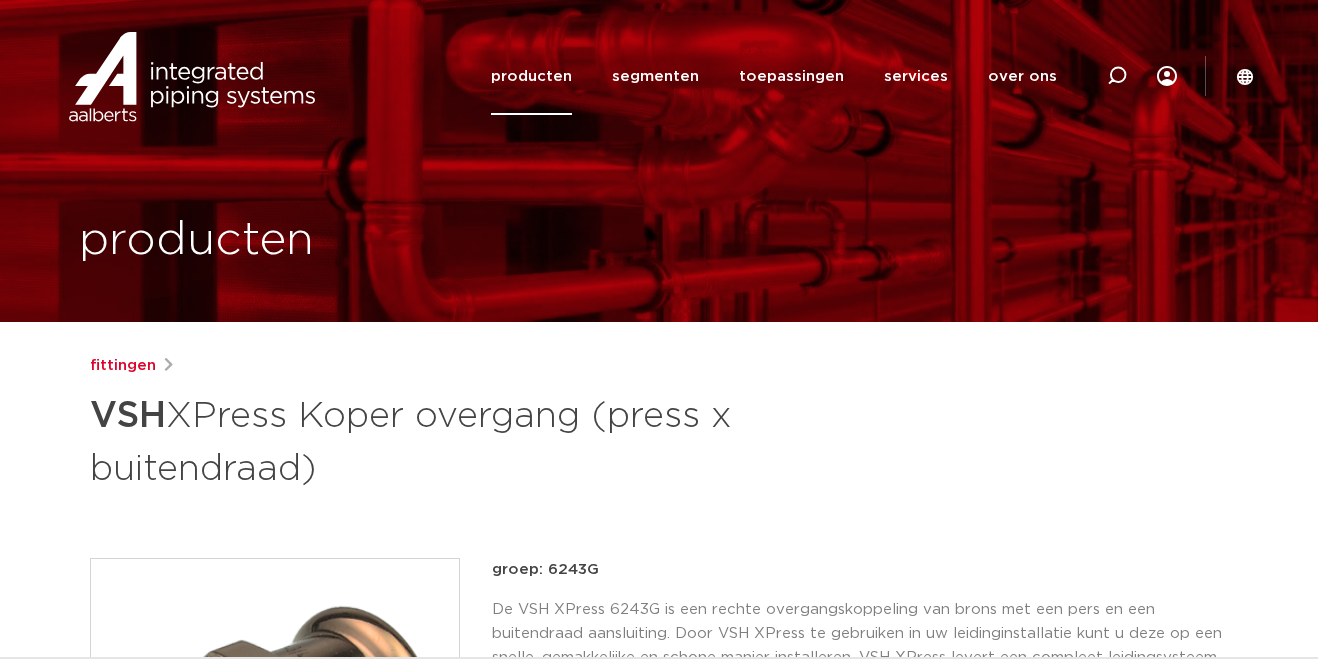 scroll, scrollTop: 0, scrollLeft: 0, axis: both 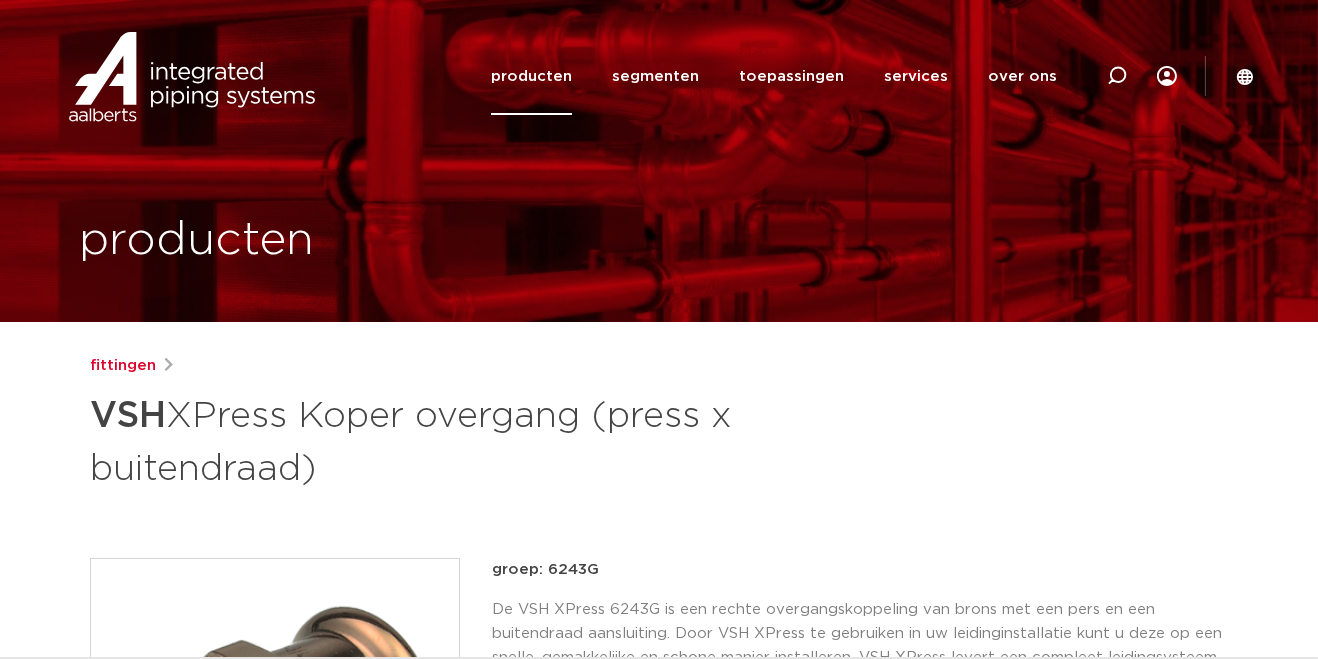 click on "producten" 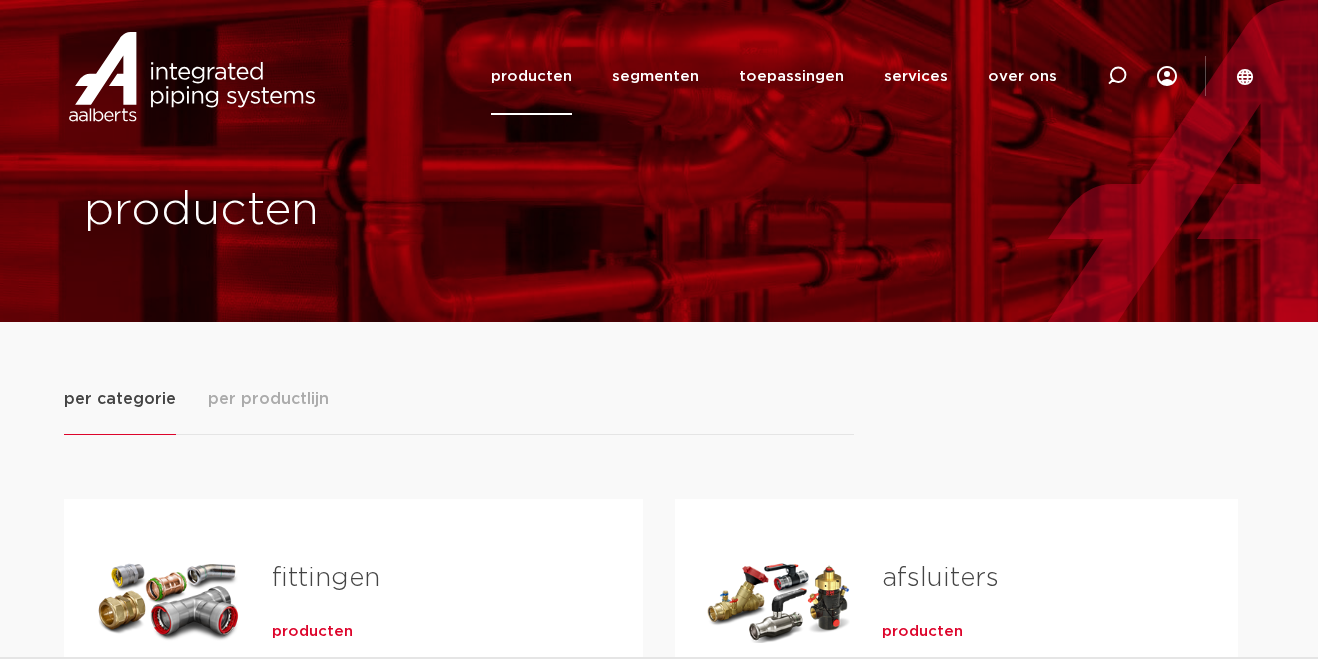 scroll, scrollTop: 0, scrollLeft: 0, axis: both 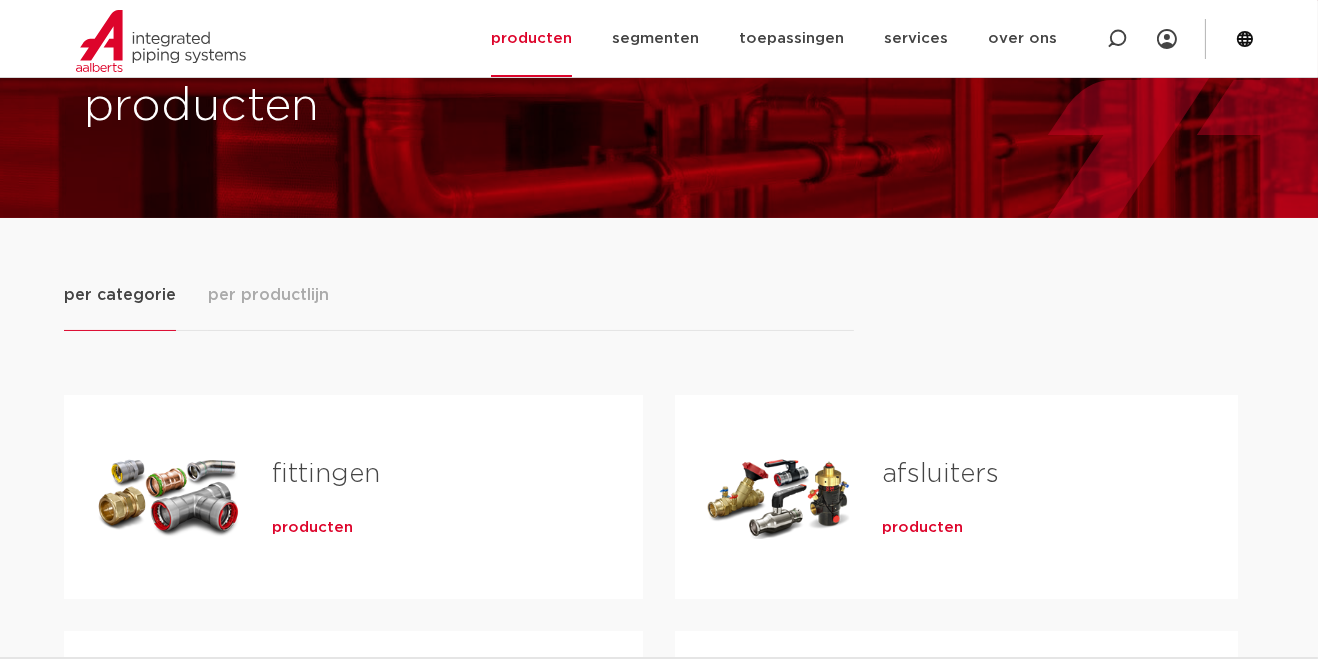 click on "producten" at bounding box center (922, 528) 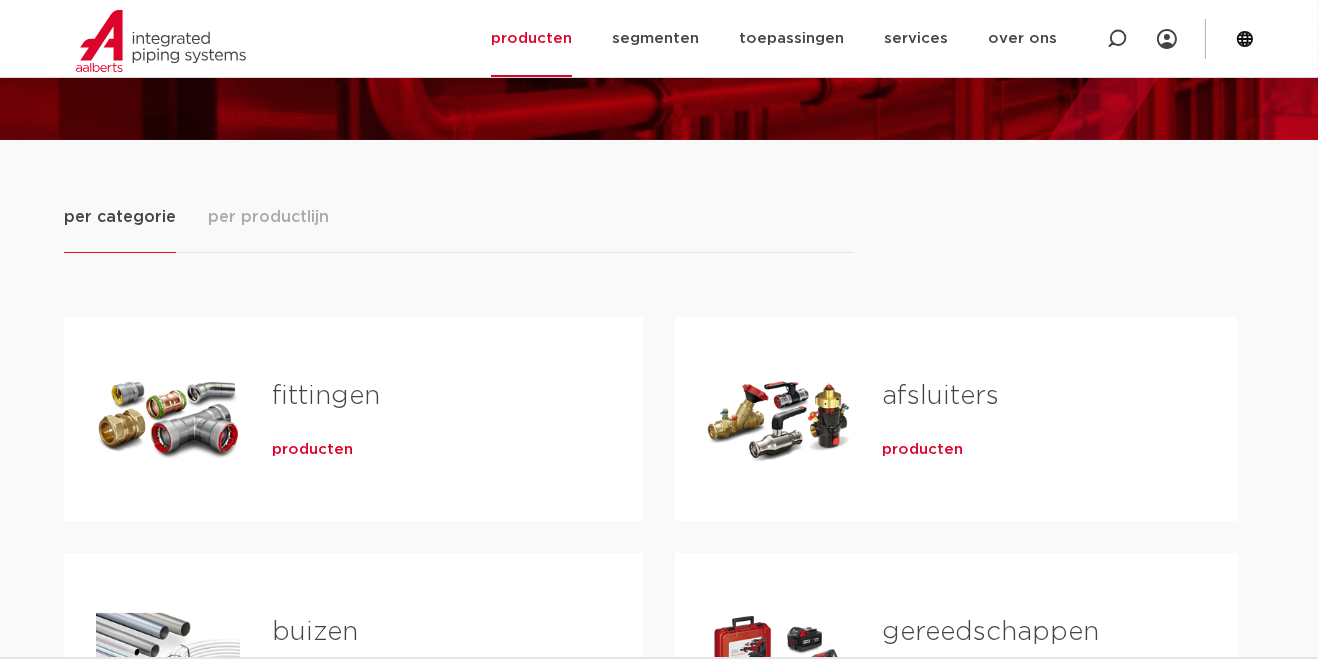 scroll, scrollTop: 198, scrollLeft: 0, axis: vertical 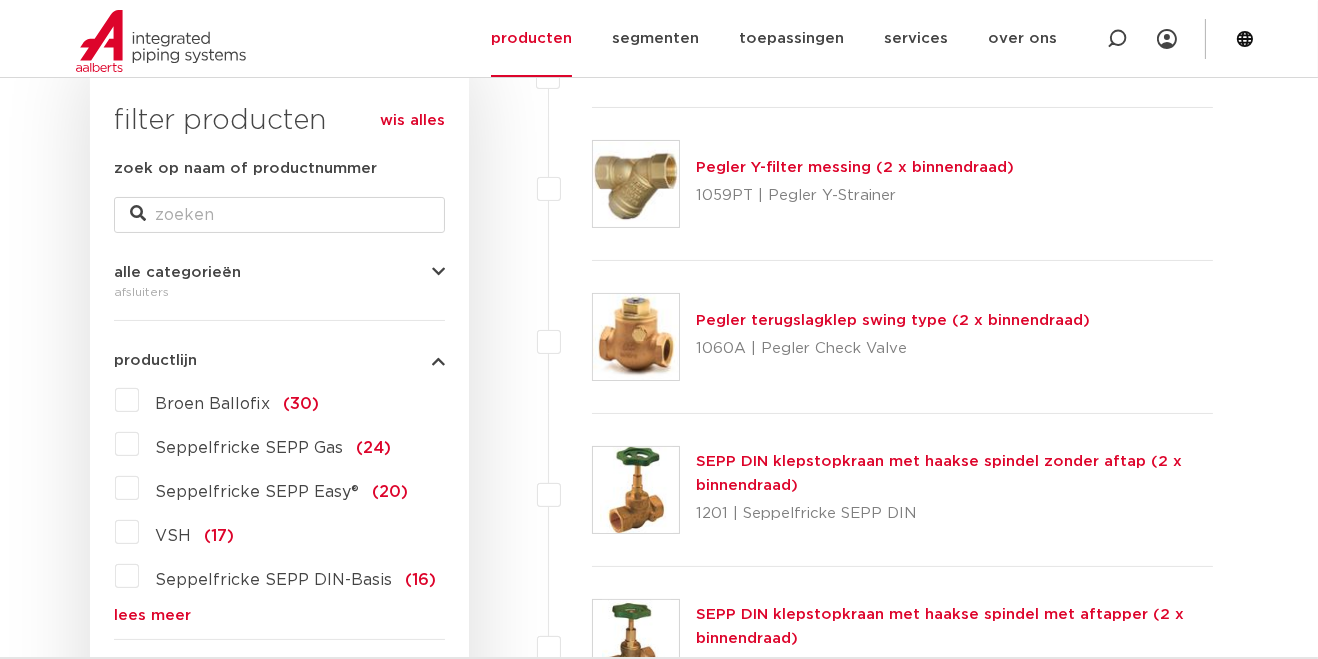 click on "VSH
(17)" at bounding box center [186, 532] 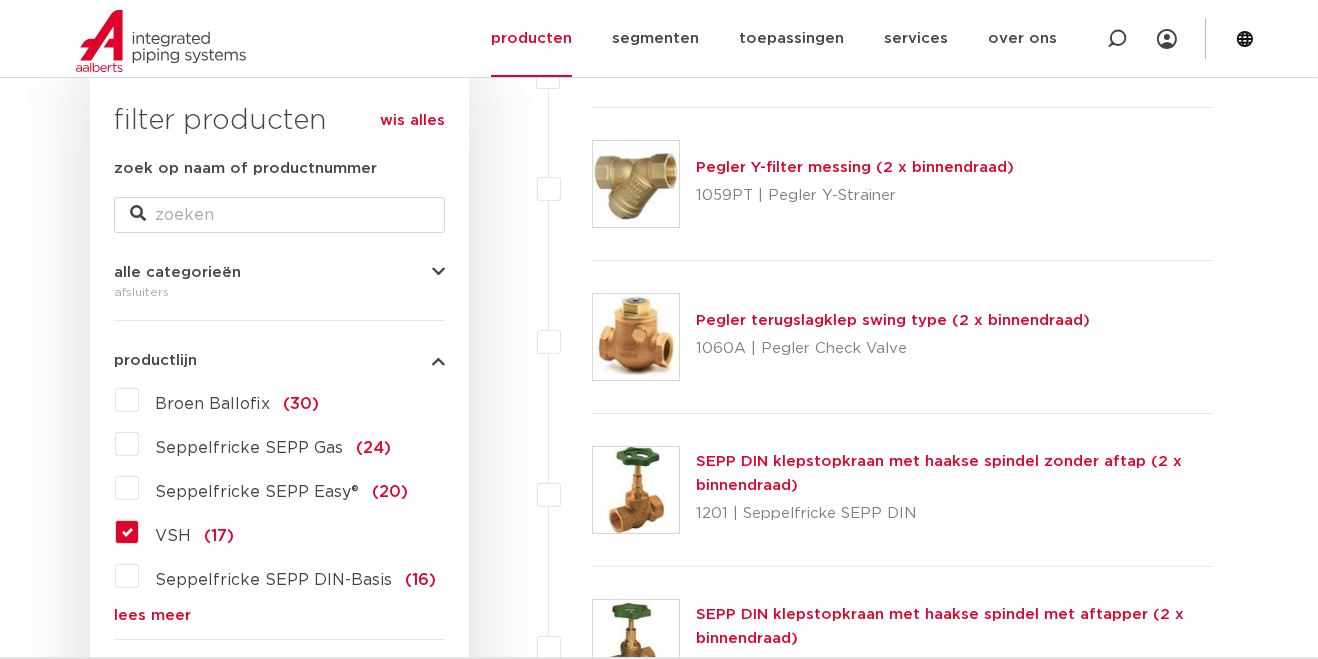 scroll, scrollTop: 419, scrollLeft: 0, axis: vertical 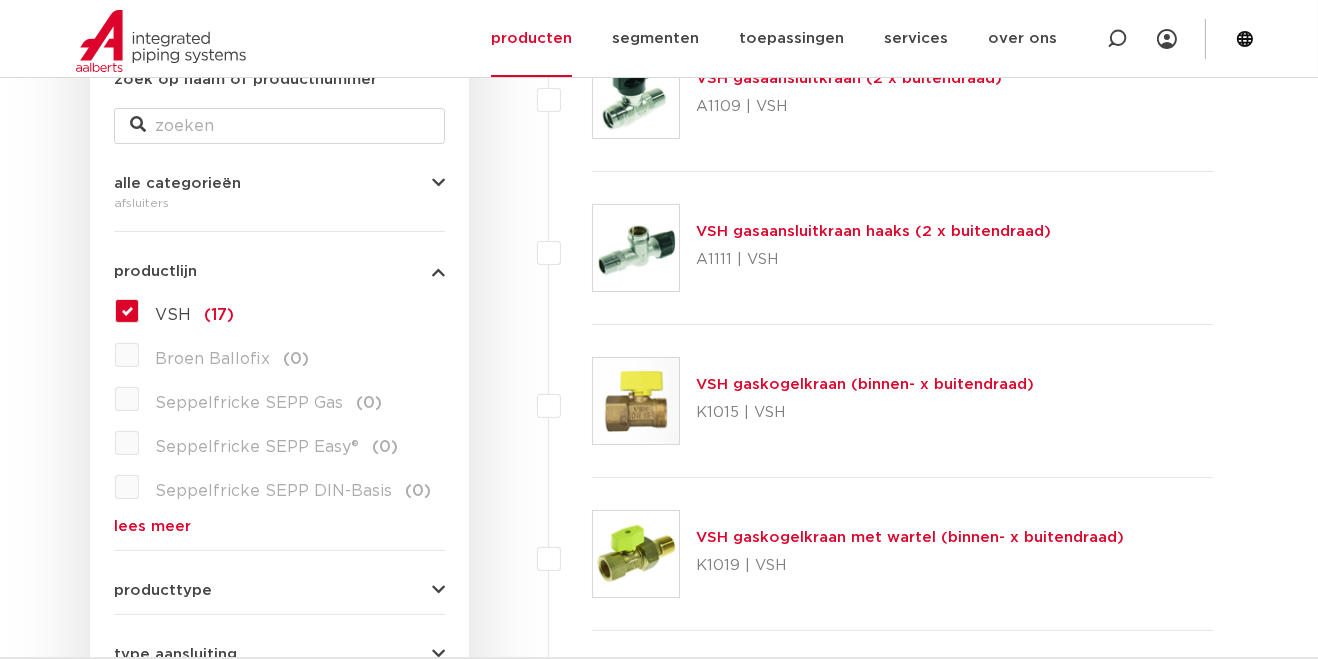 click on "lees meer" at bounding box center [279, 526] 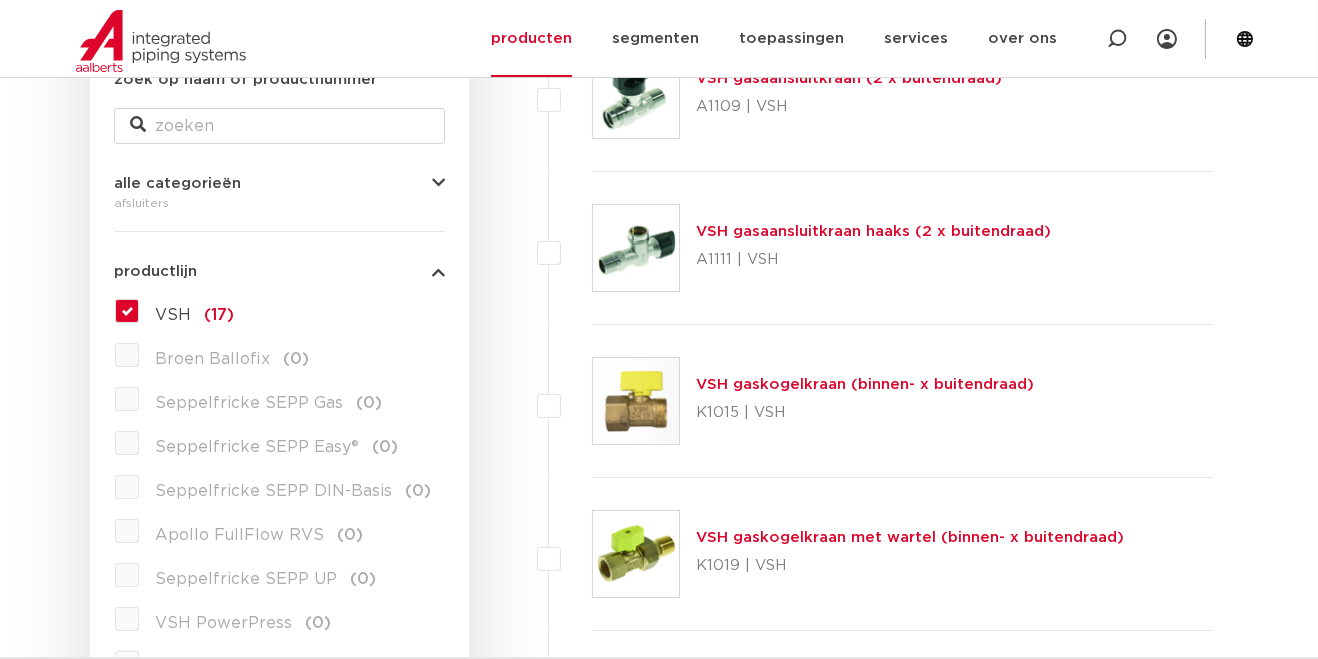 click on "Apollo FullFlow RVS
(0)" at bounding box center [251, 531] 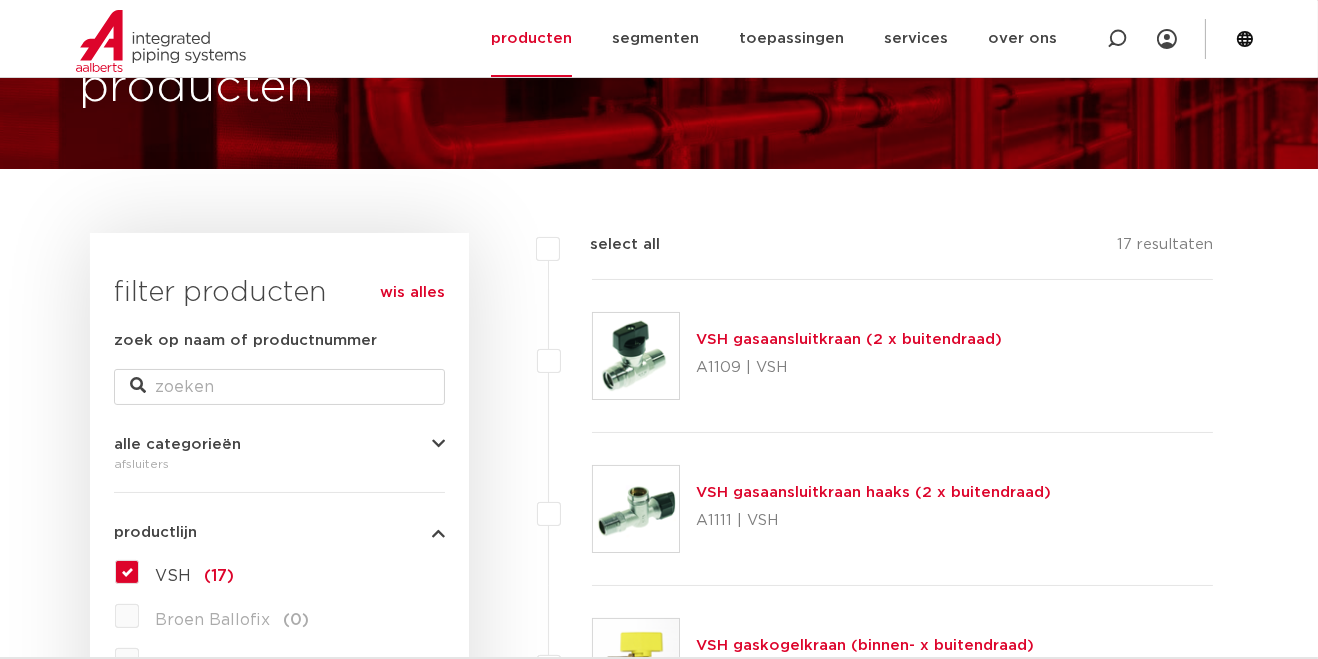 scroll, scrollTop: 139, scrollLeft: 0, axis: vertical 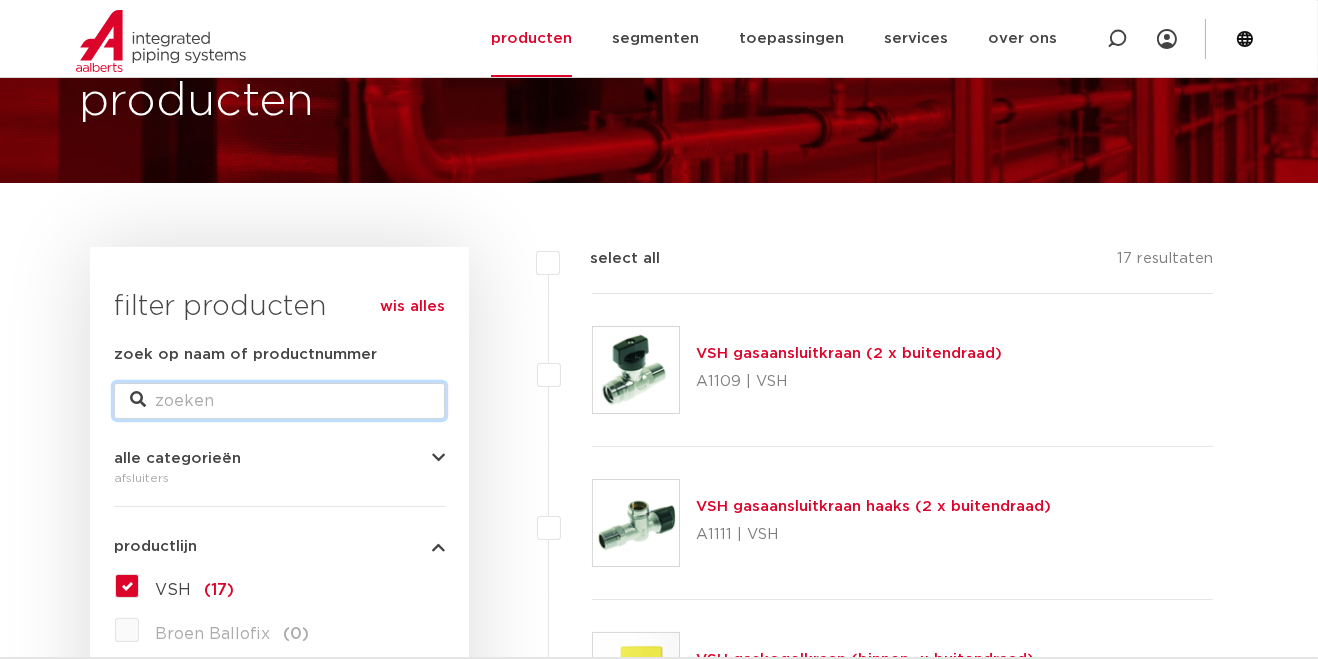 click on "zoek op naam of productnummer" at bounding box center (279, 401) 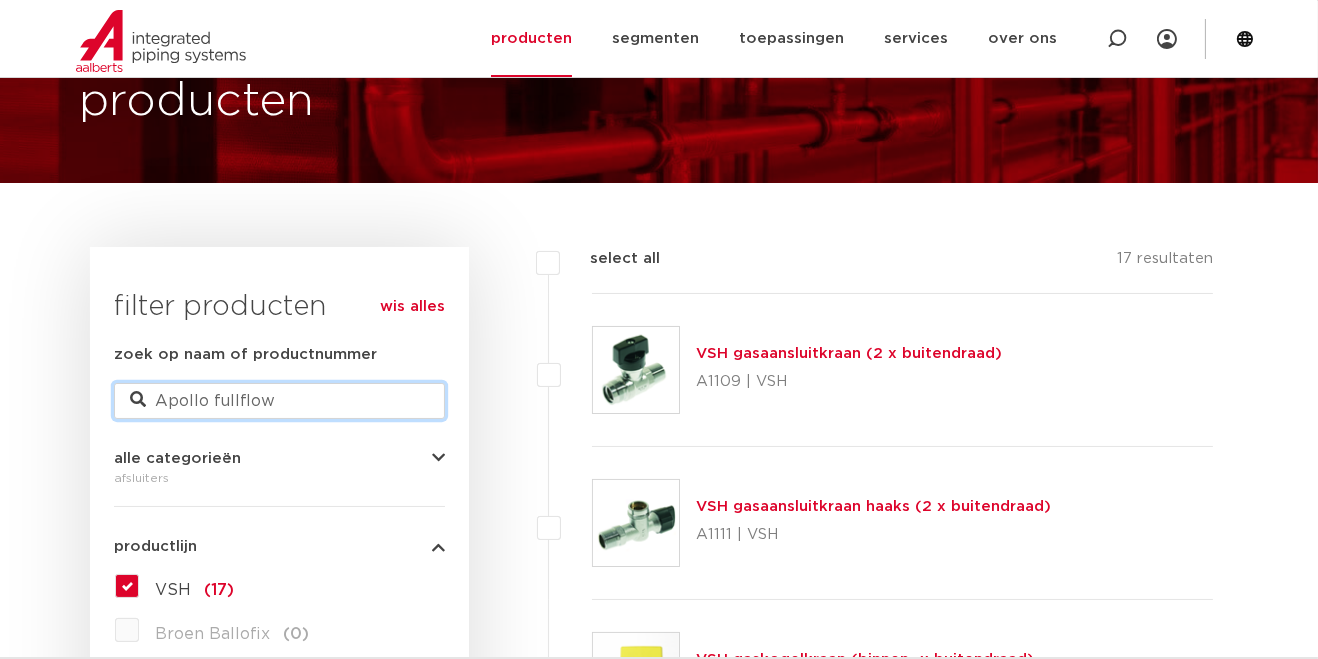 type on "Apollo fullflow" 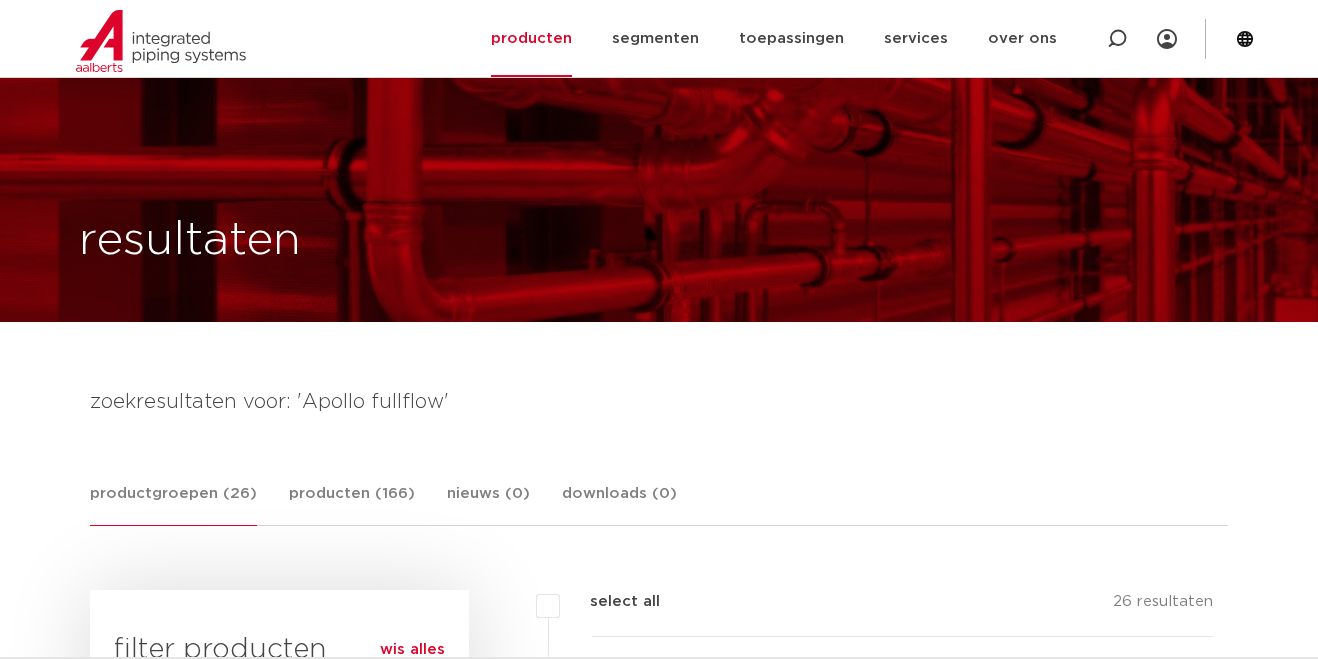 scroll, scrollTop: 138, scrollLeft: 0, axis: vertical 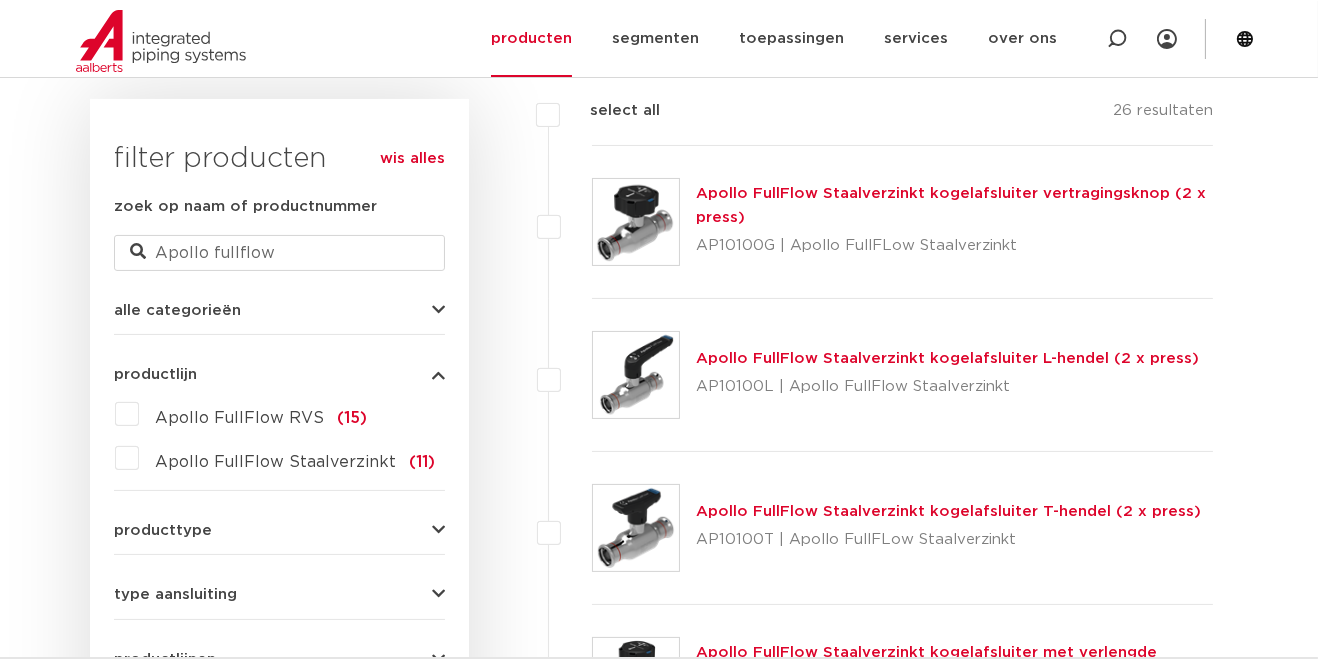 click on "producttype" at bounding box center (279, 530) 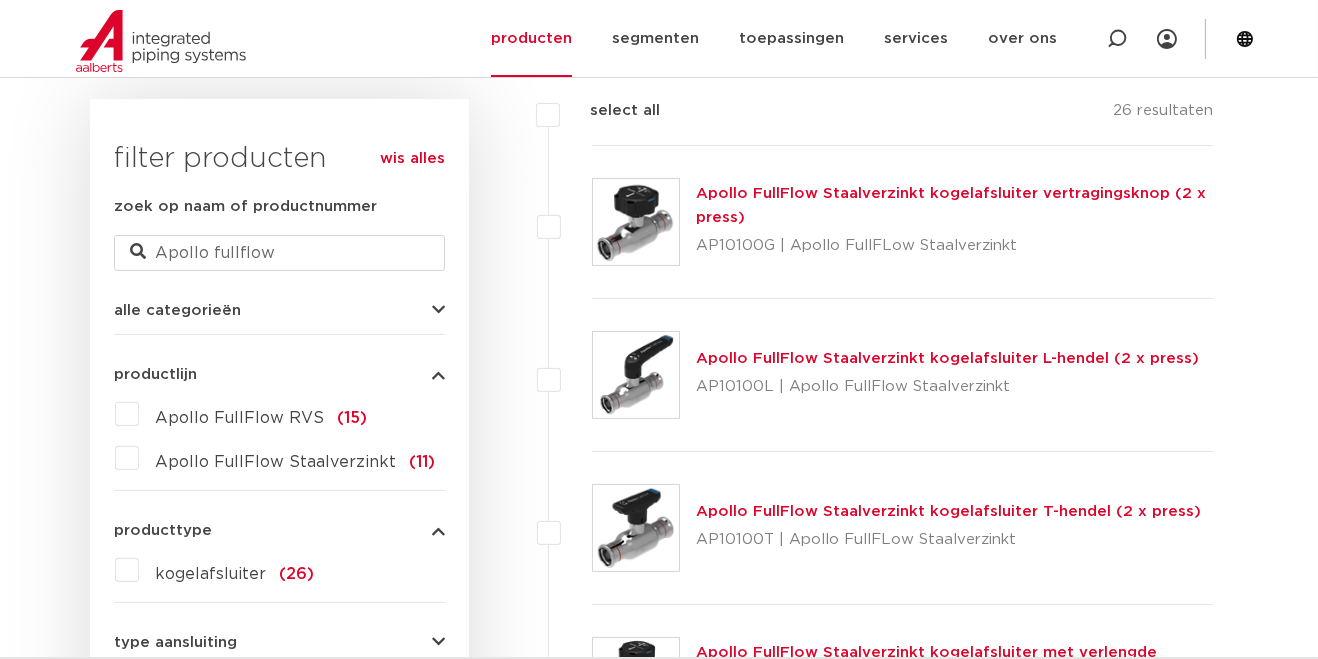 click at bounding box center (438, 530) 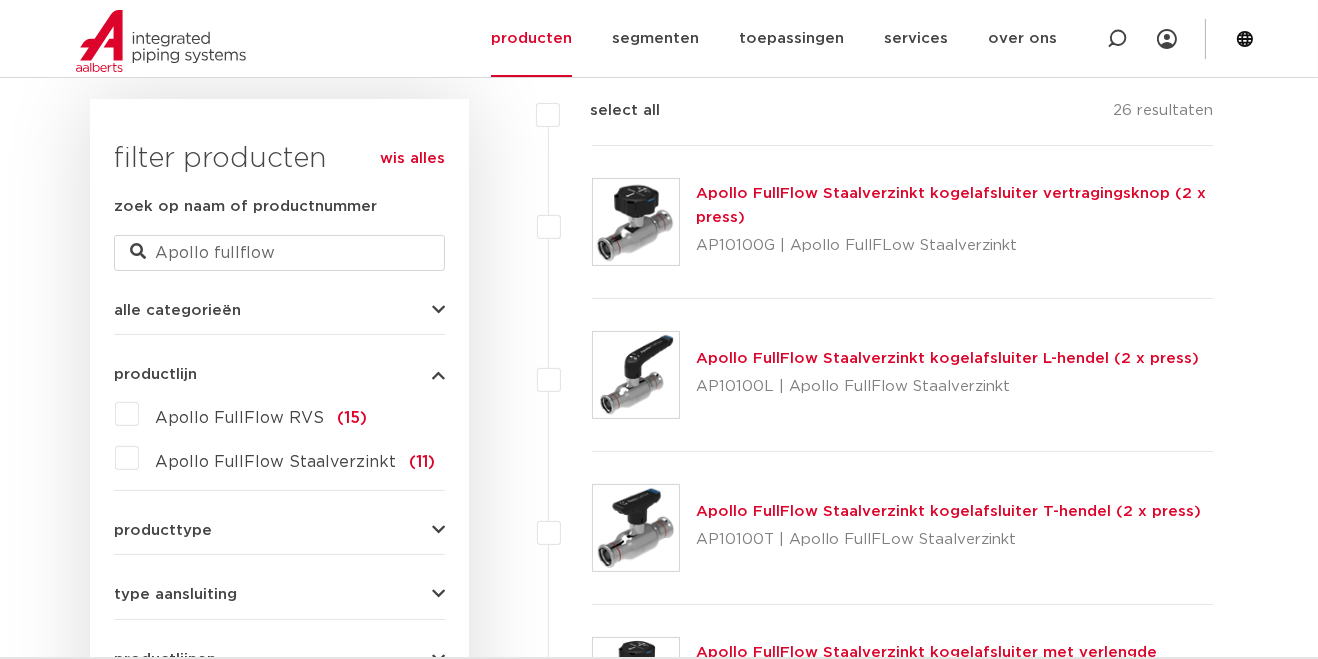 click at bounding box center [438, 594] 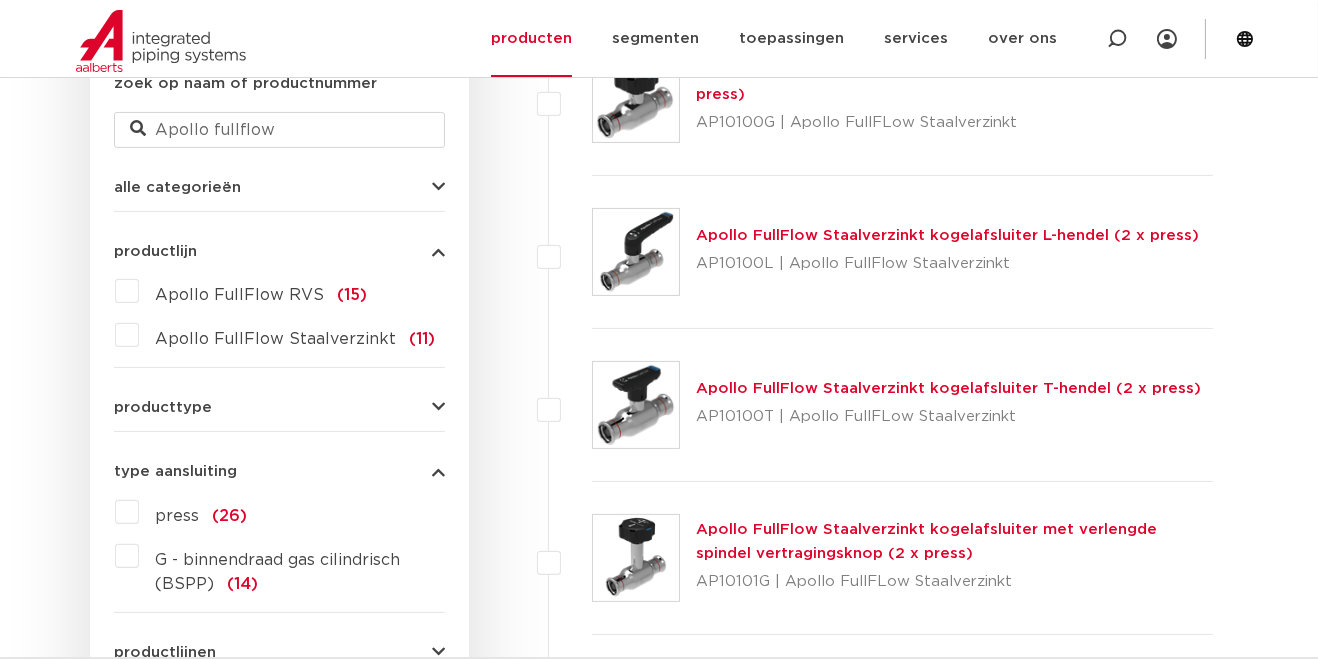 scroll, scrollTop: 614, scrollLeft: 0, axis: vertical 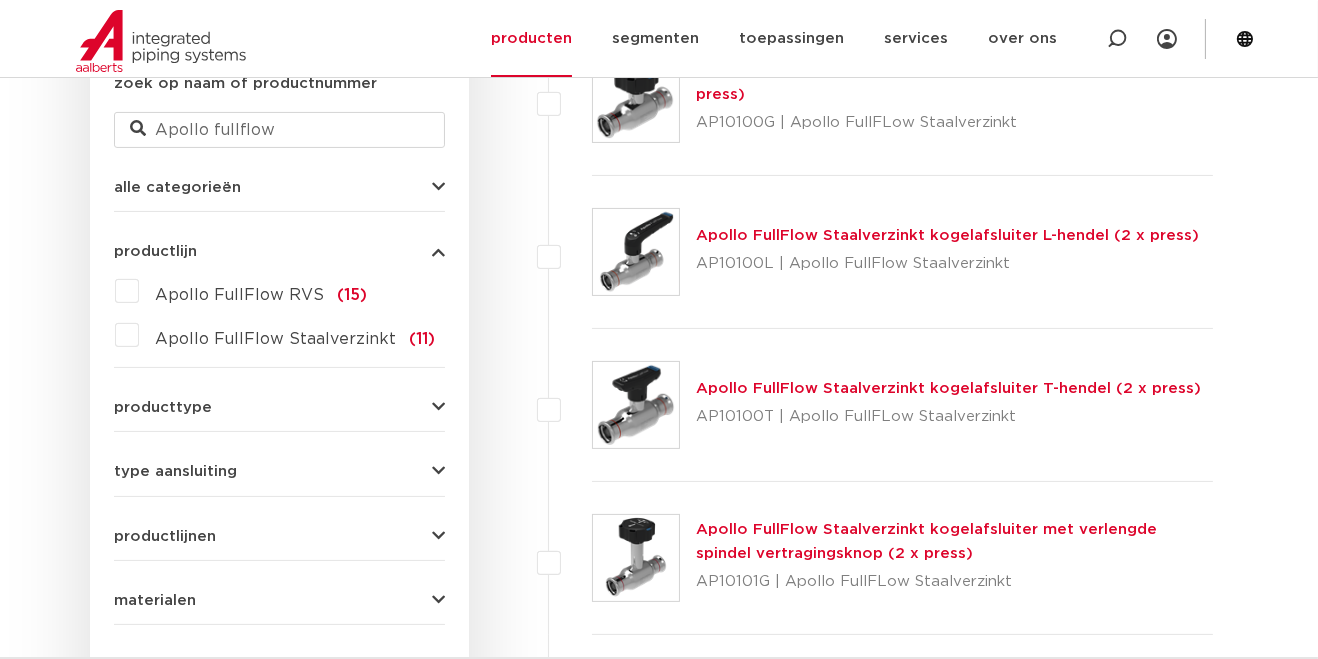 click at bounding box center [438, 600] 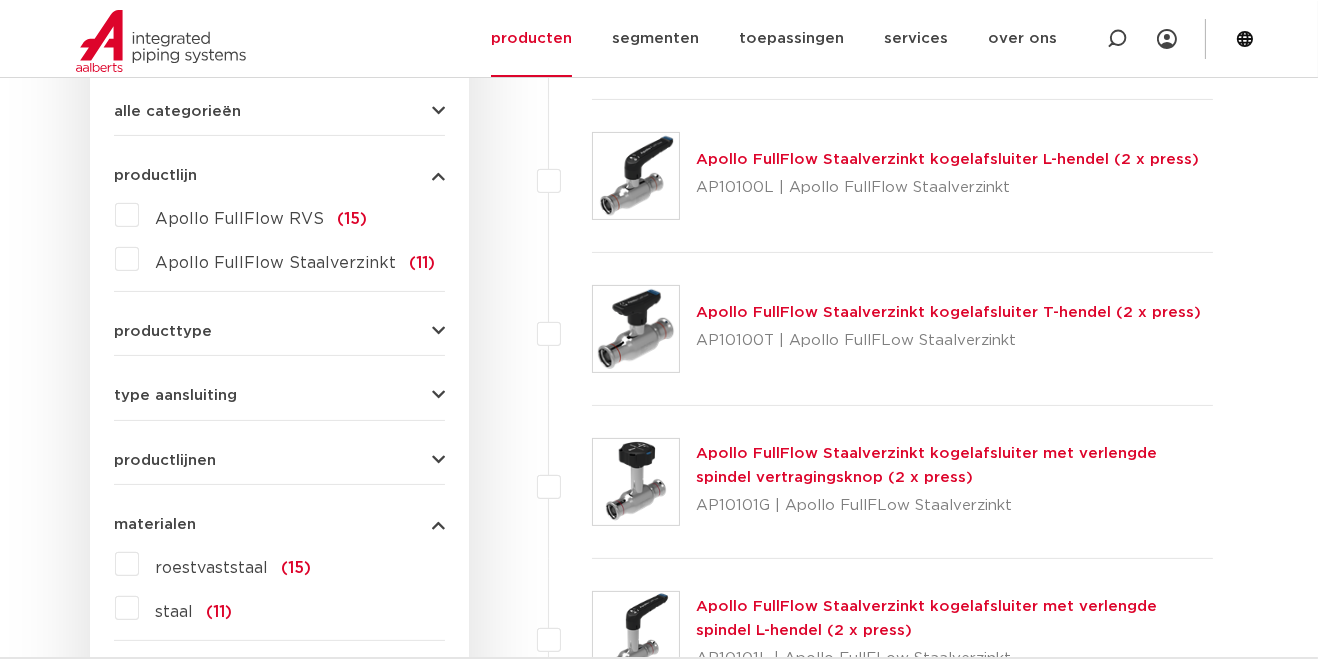 click on "roestvaststaal
(15)" at bounding box center (225, 564) 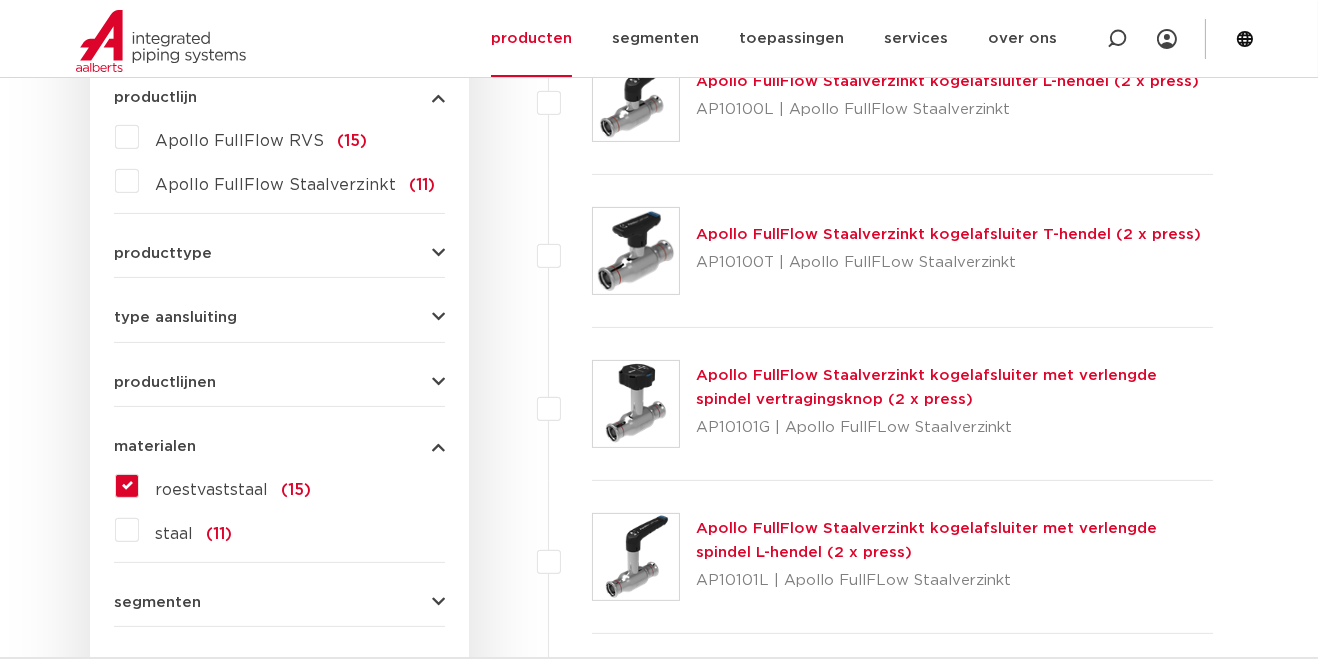 scroll, scrollTop: 784, scrollLeft: 0, axis: vertical 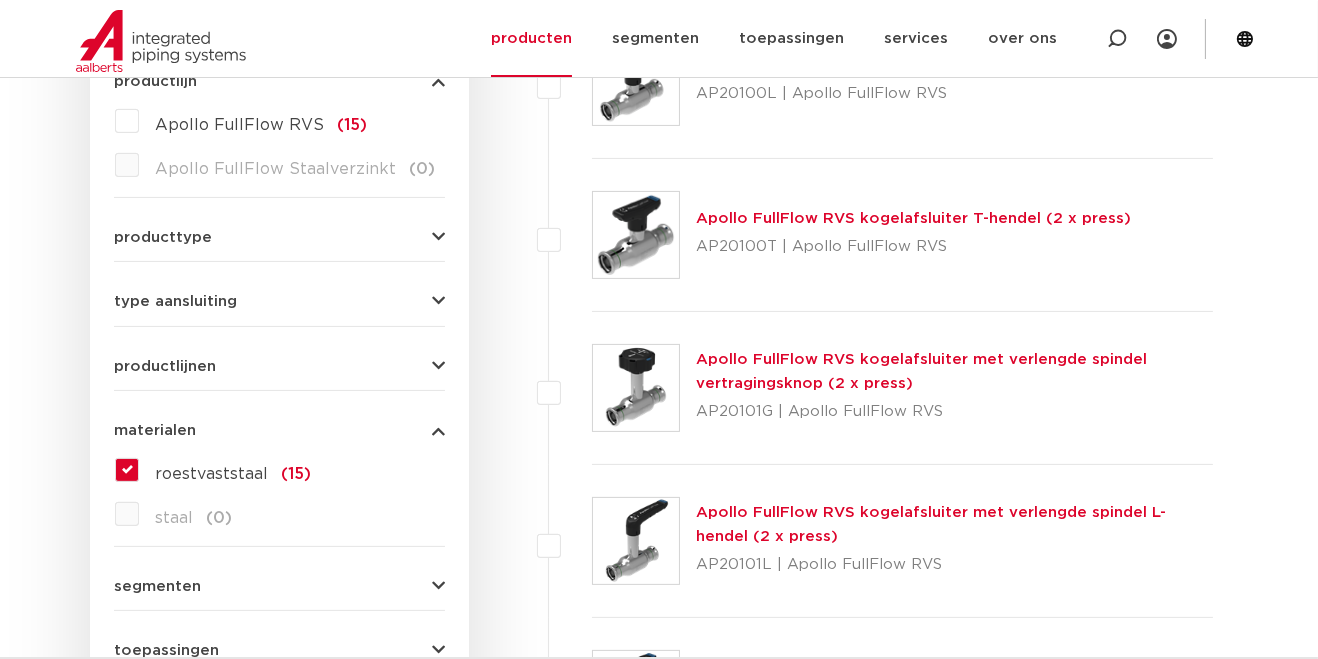 click on "Apollo FullFlow RVS kogelafsluiter met verlengde spindel L-hendel (2 x press)" at bounding box center (931, 524) 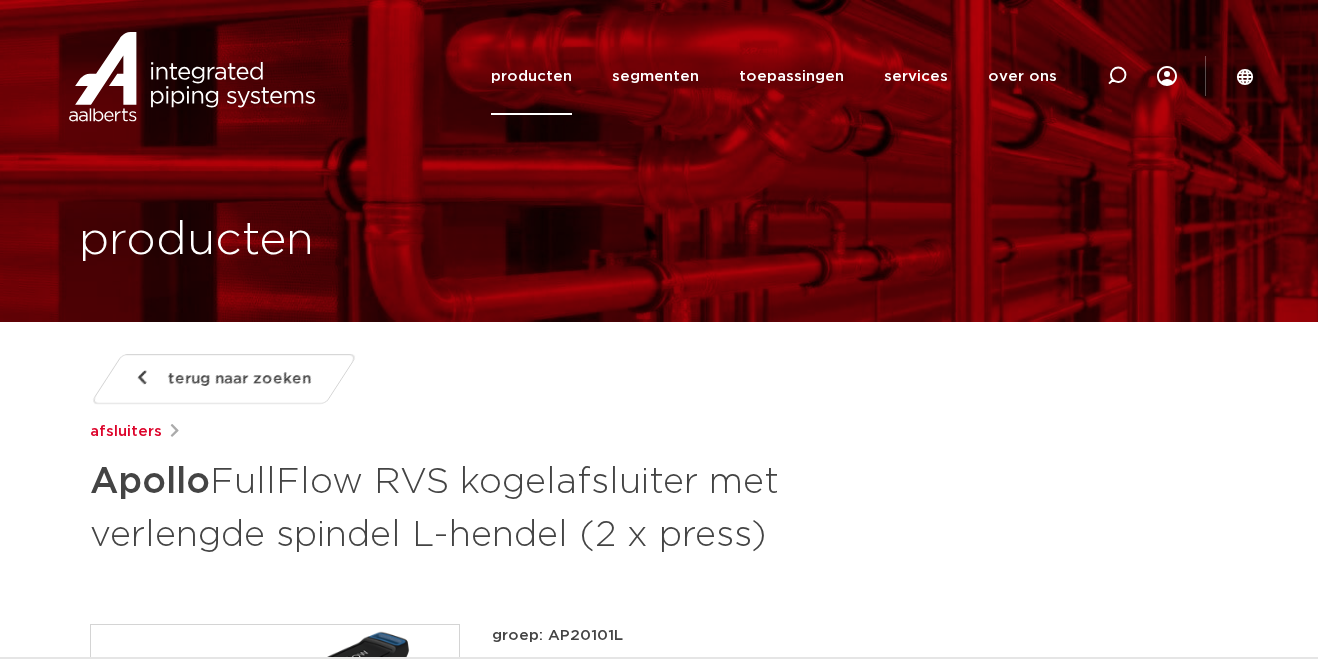 scroll, scrollTop: 0, scrollLeft: 0, axis: both 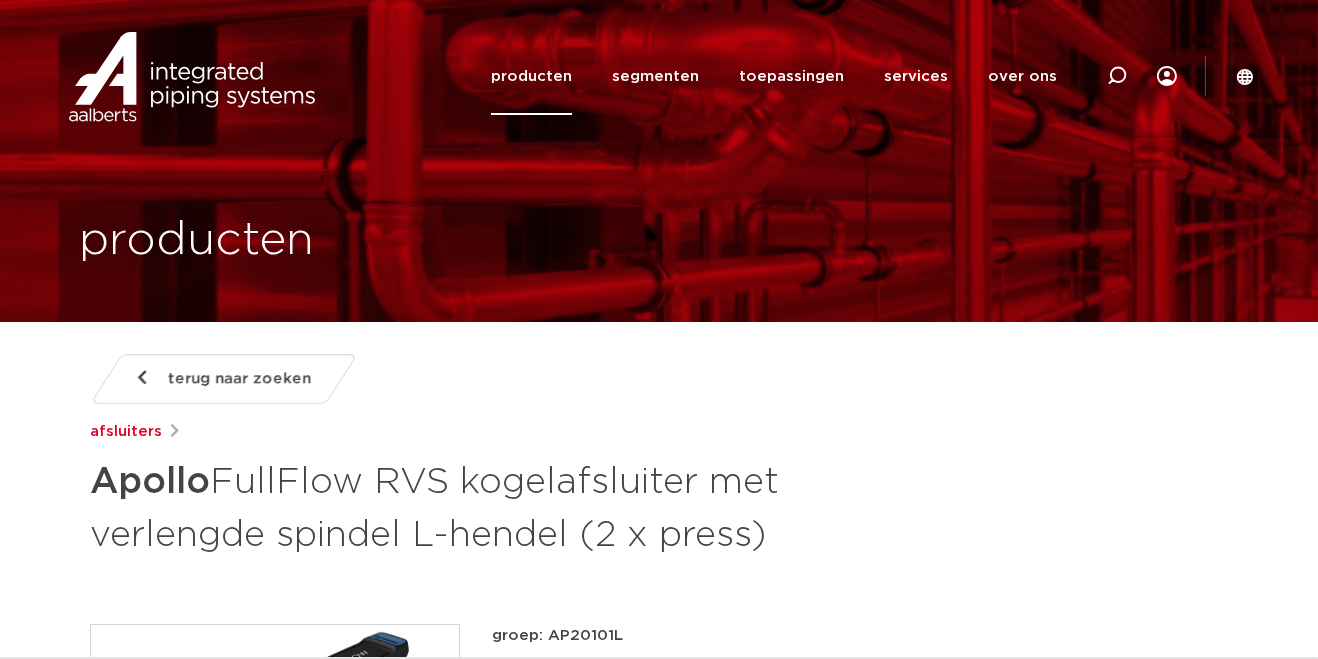 click on "producten" 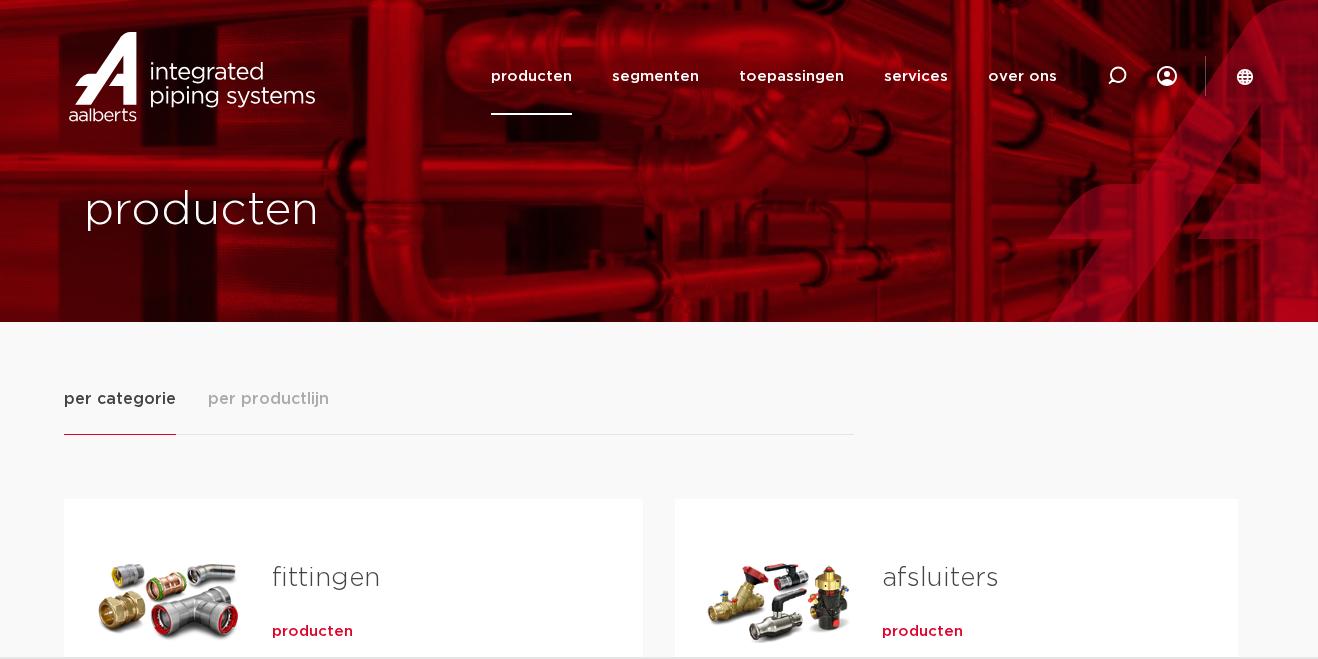 scroll, scrollTop: 0, scrollLeft: 0, axis: both 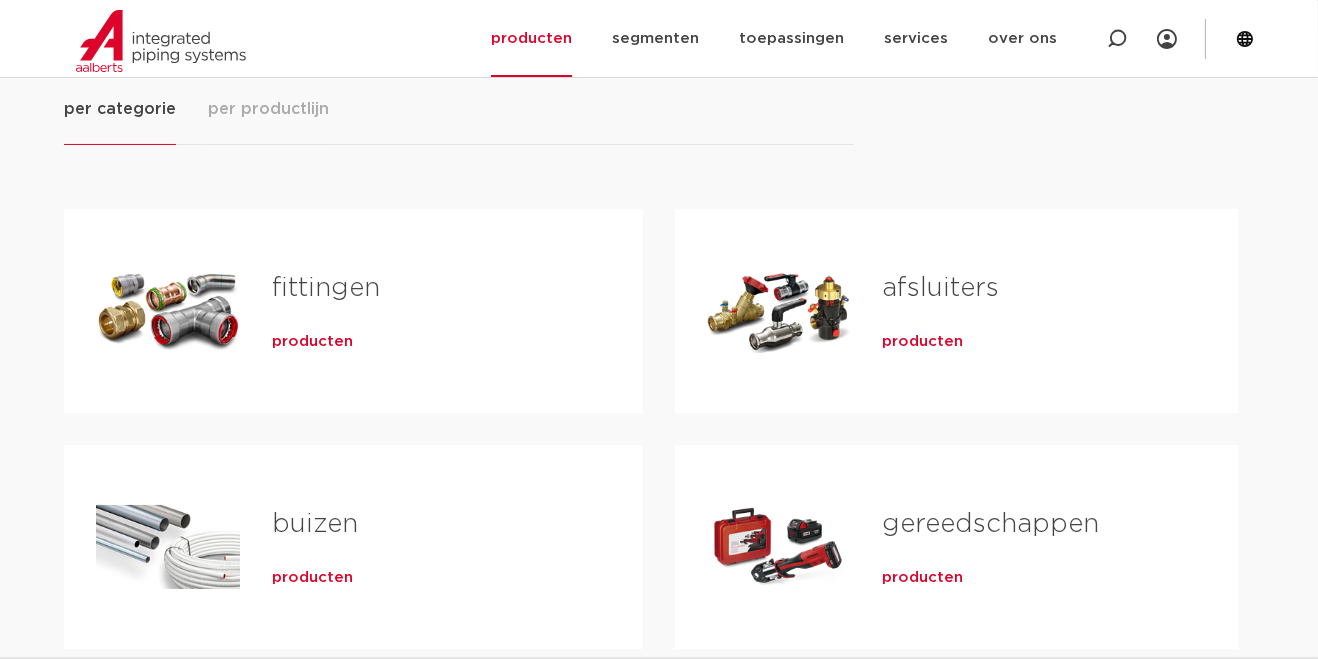 click on "producten" at bounding box center (312, 342) 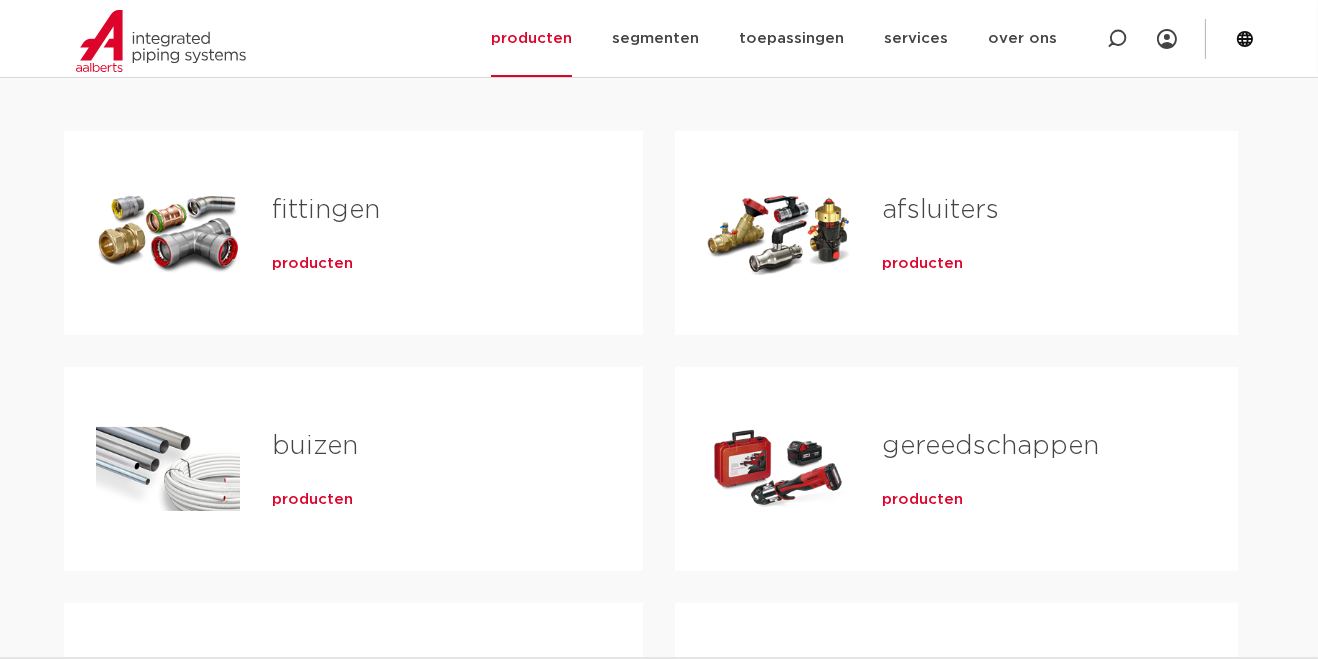 scroll, scrollTop: 384, scrollLeft: 0, axis: vertical 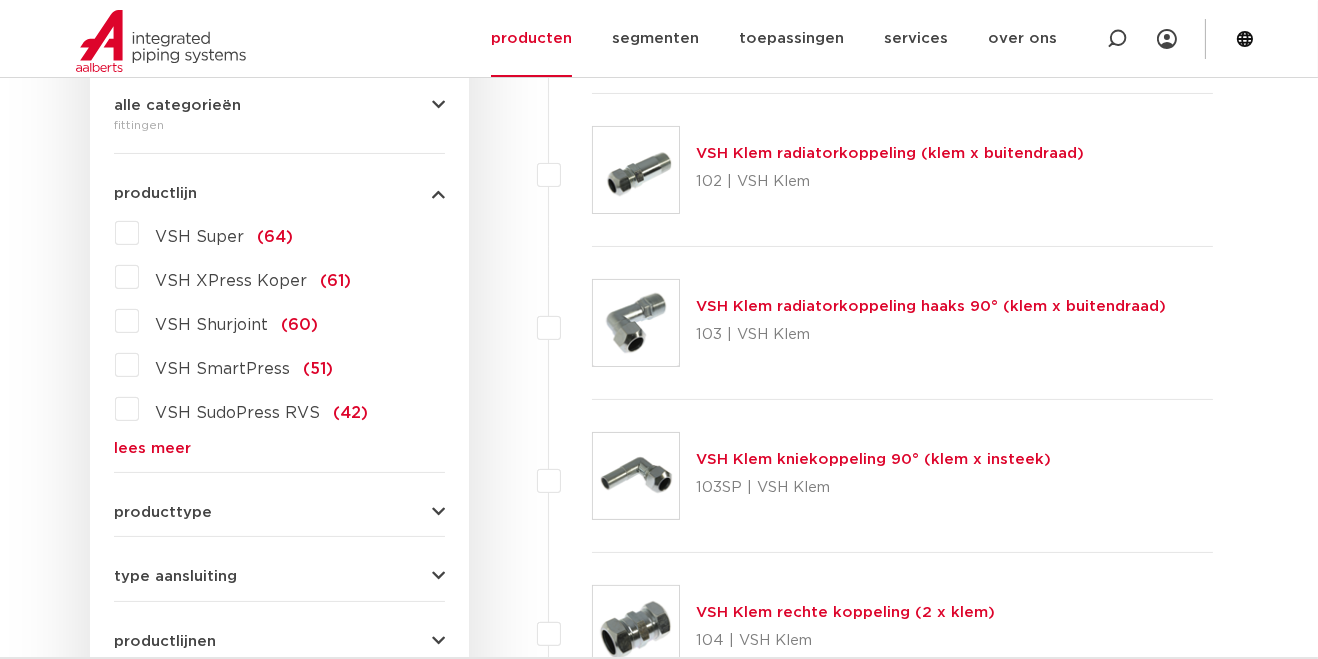click on "lees meer" at bounding box center [279, 448] 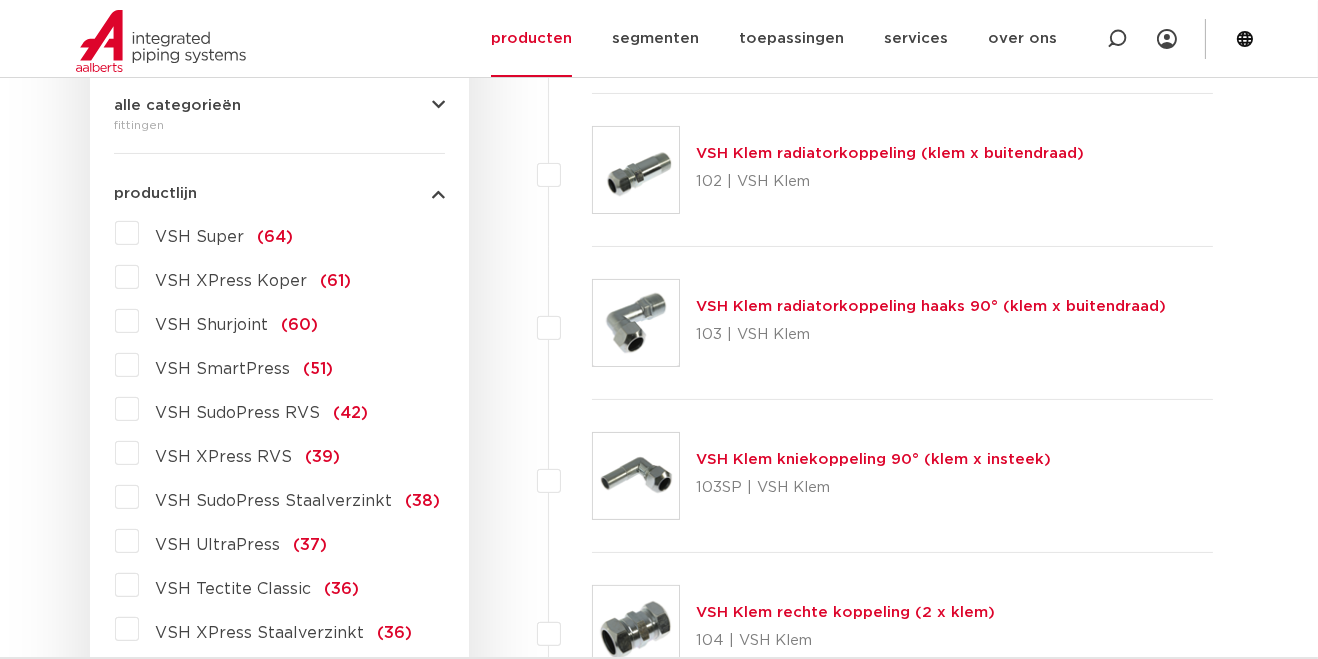 scroll, scrollTop: 485, scrollLeft: 0, axis: vertical 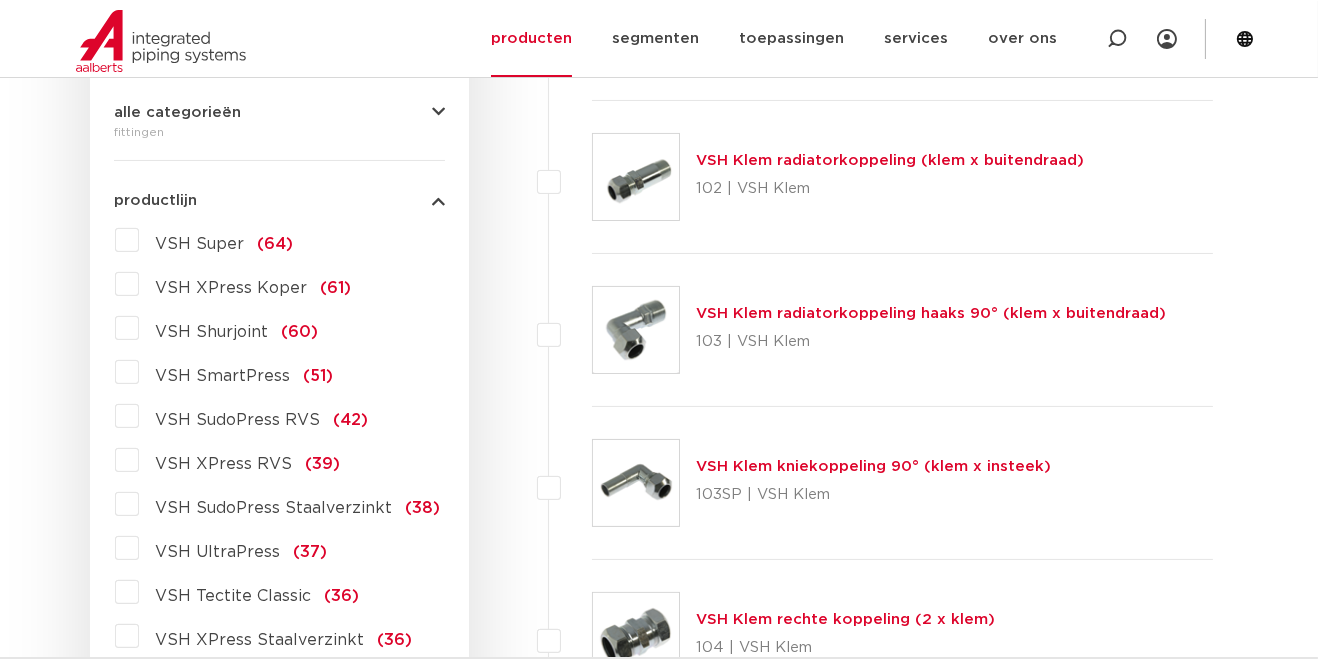 click on "VSH XPress RVS
(39)" at bounding box center [239, 460] 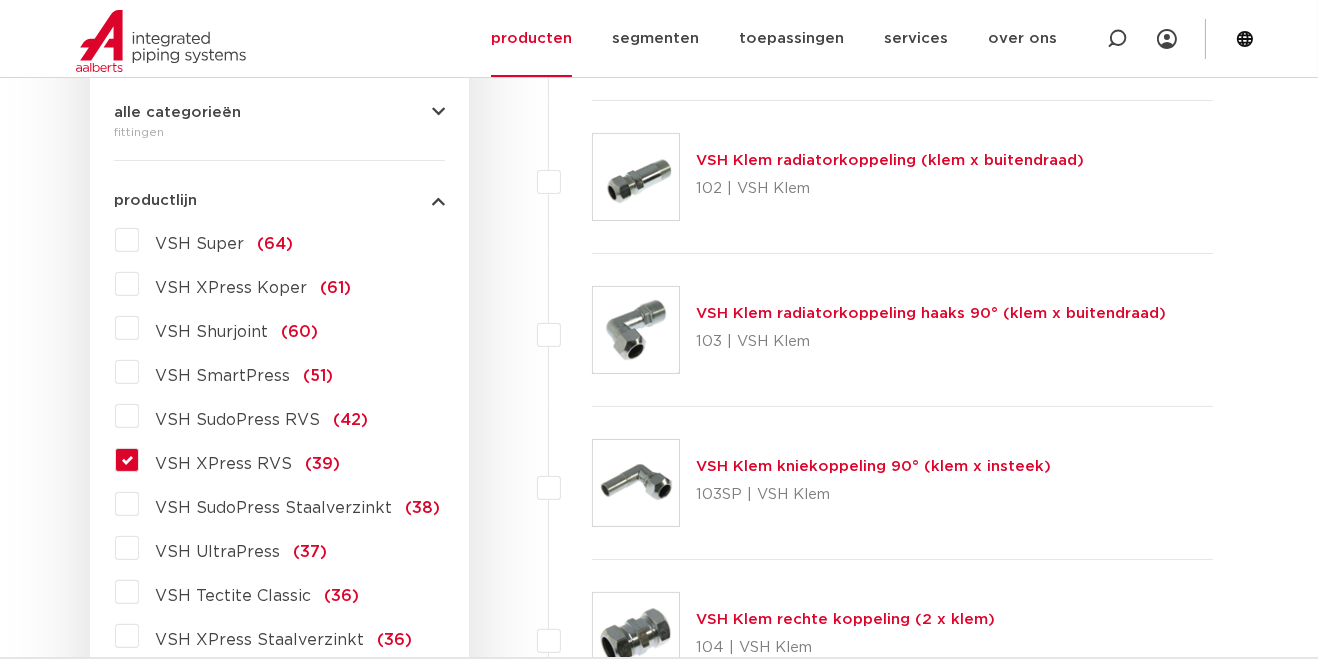 scroll, scrollTop: 579, scrollLeft: 0, axis: vertical 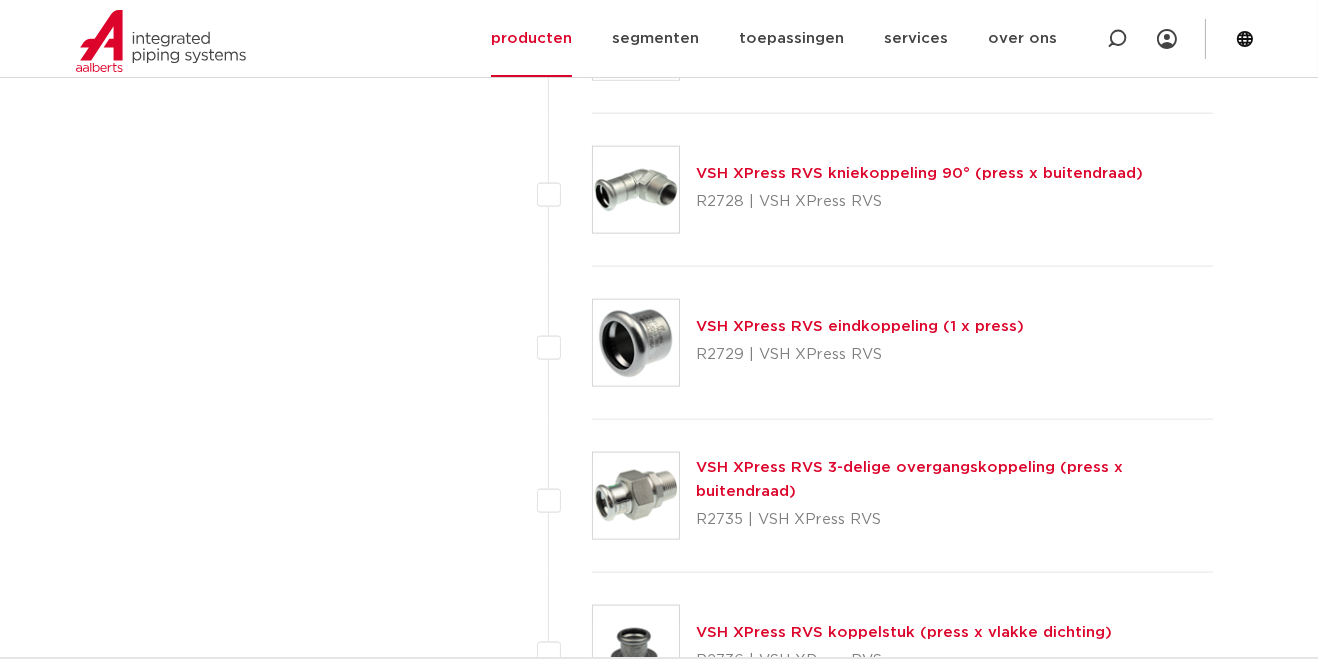 click on "VSH XPress RVS 3-delige overgangskoppeling (press x buitendraad)" at bounding box center [909, 479] 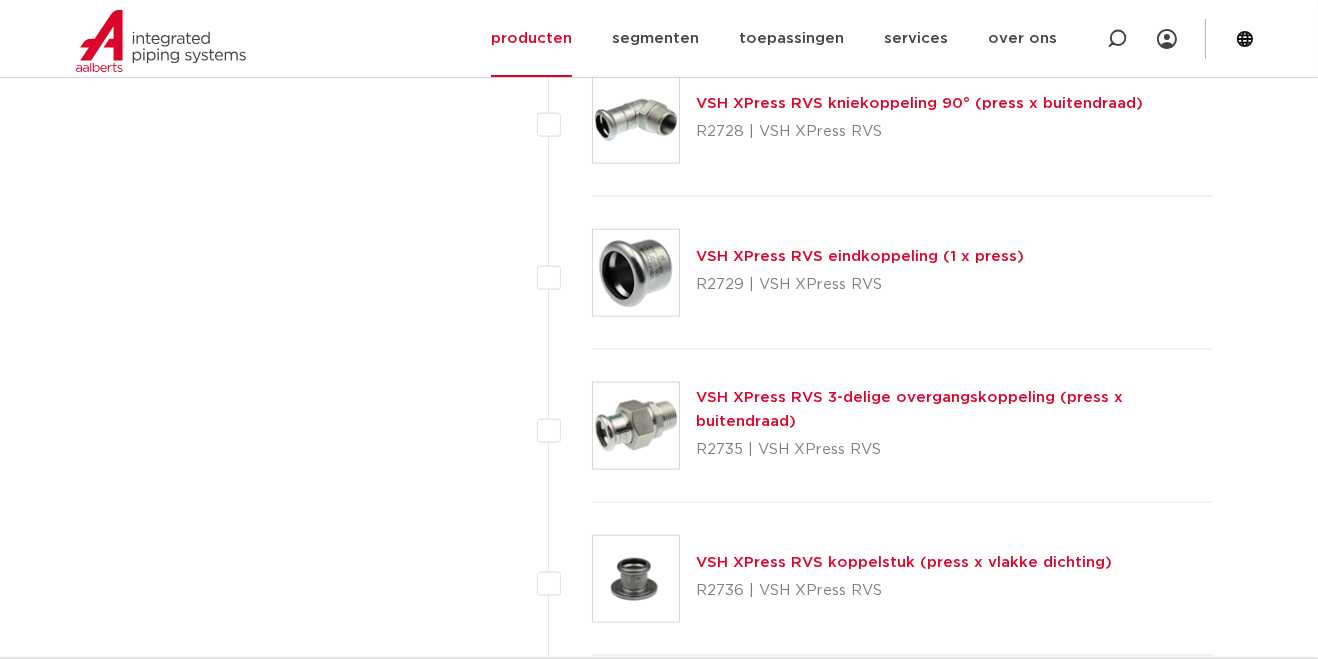 scroll, scrollTop: 3932, scrollLeft: 0, axis: vertical 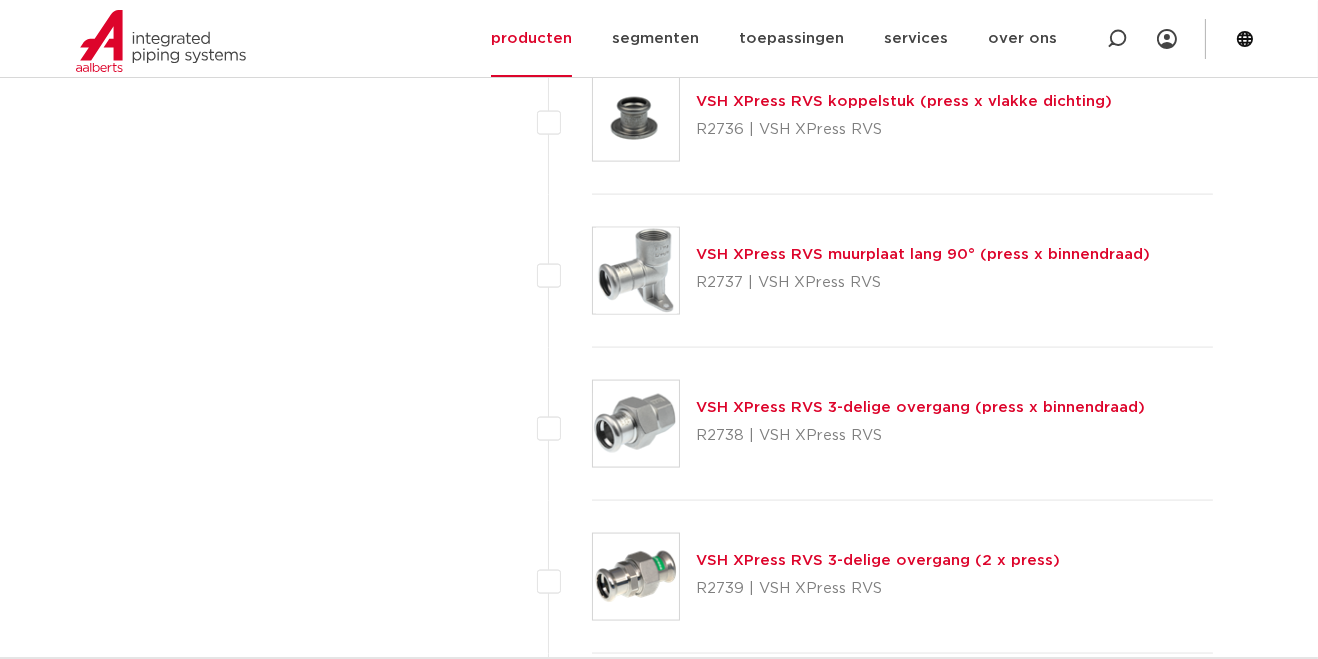 click on "R2738
| VSH XPress RVS" at bounding box center [920, 436] 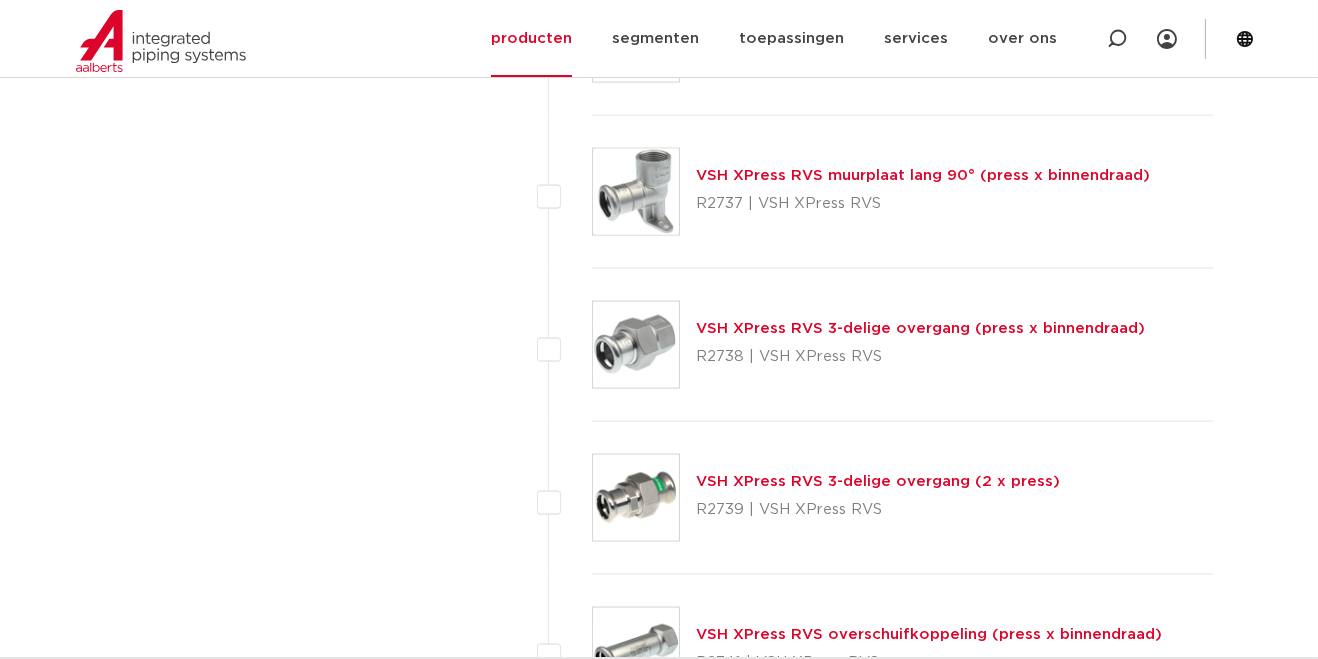 scroll, scrollTop: 4464, scrollLeft: 0, axis: vertical 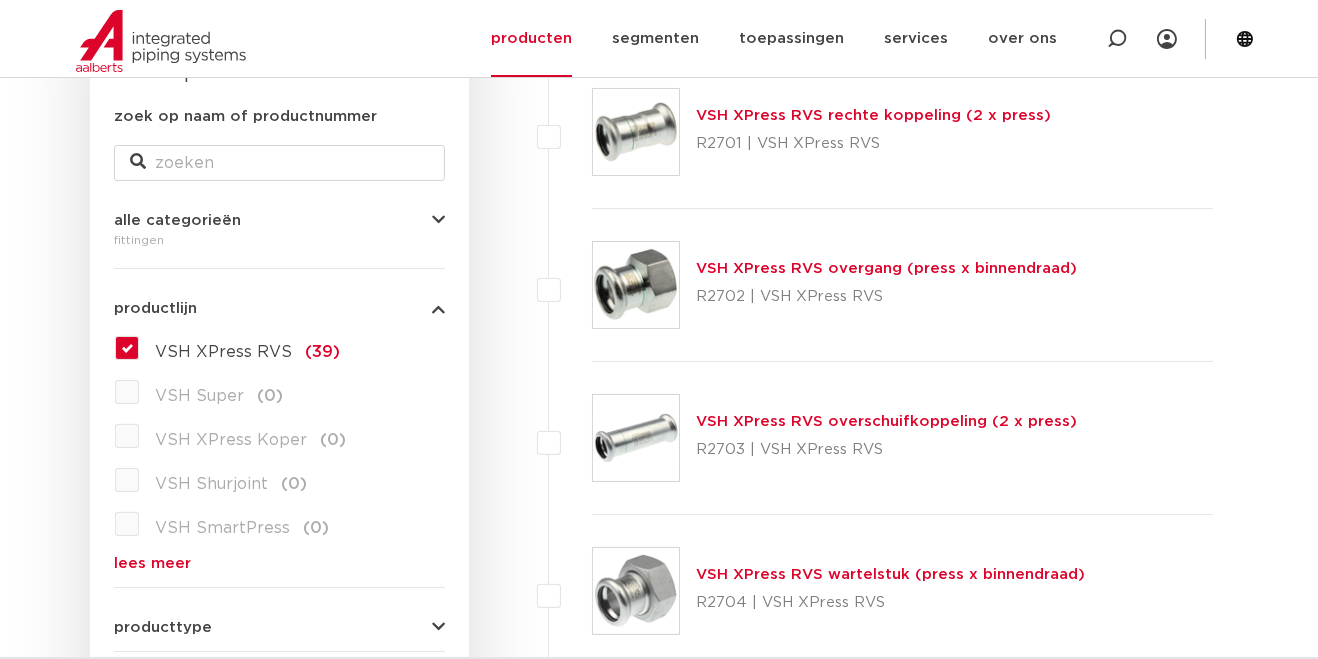 click on "VSH XPress RVS overgang (press x binnendraad)" at bounding box center [886, 268] 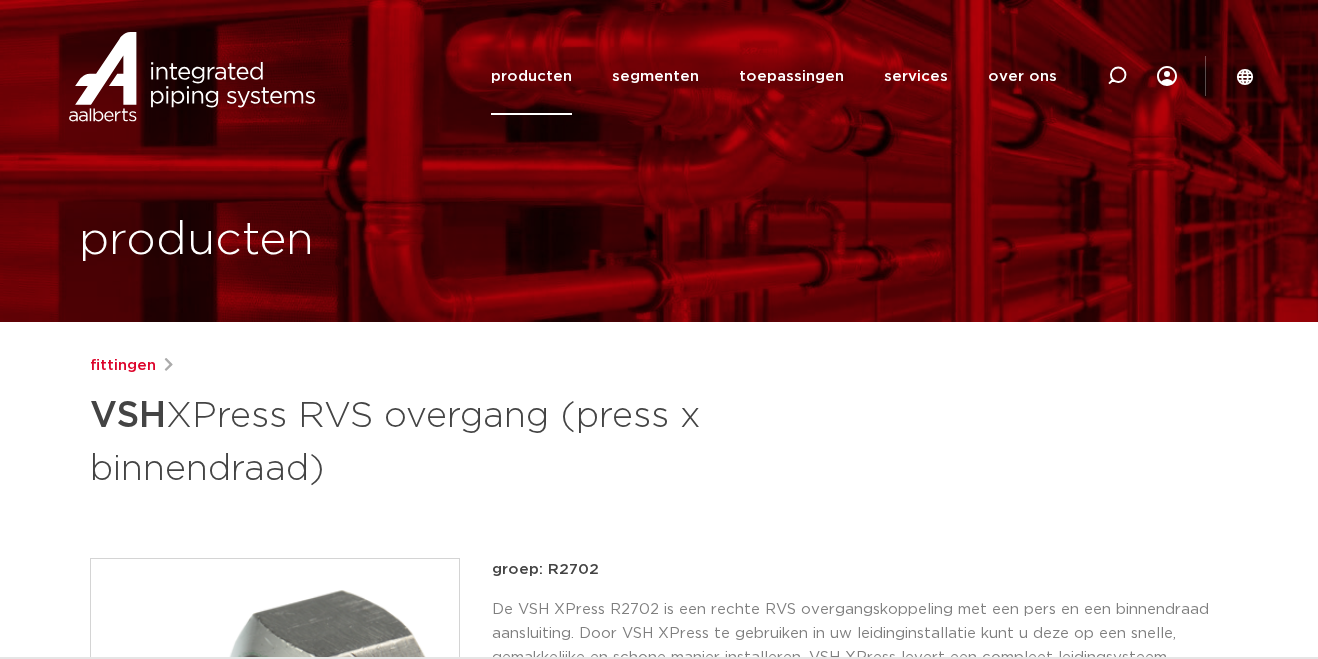 scroll, scrollTop: 0, scrollLeft: 0, axis: both 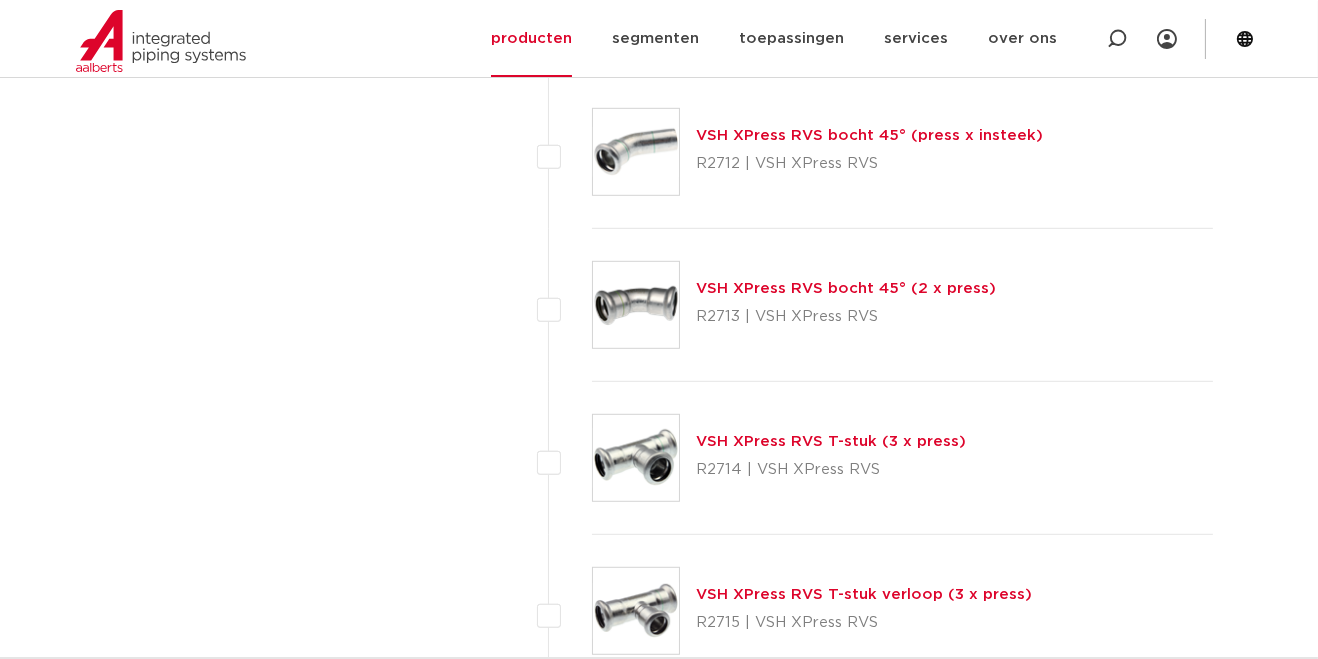 click on "VSH XPress RVS T-stuk verloop (3 x press)" at bounding box center (864, 594) 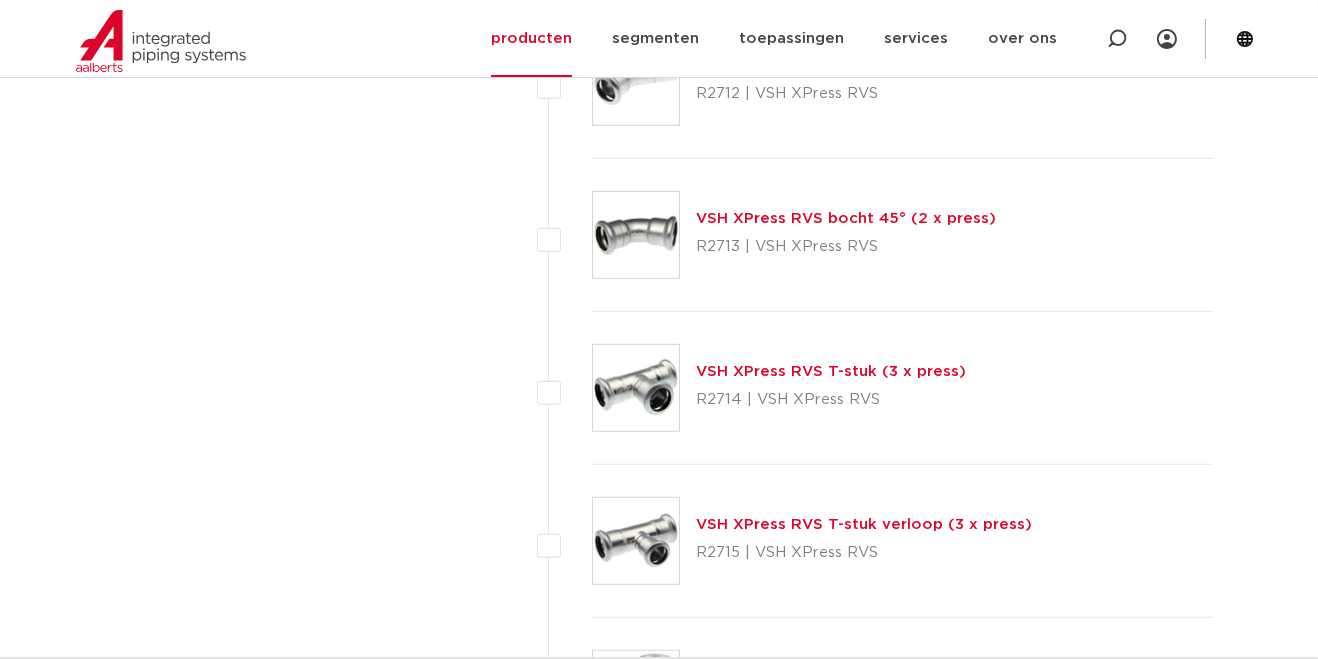 scroll, scrollTop: 1981, scrollLeft: 0, axis: vertical 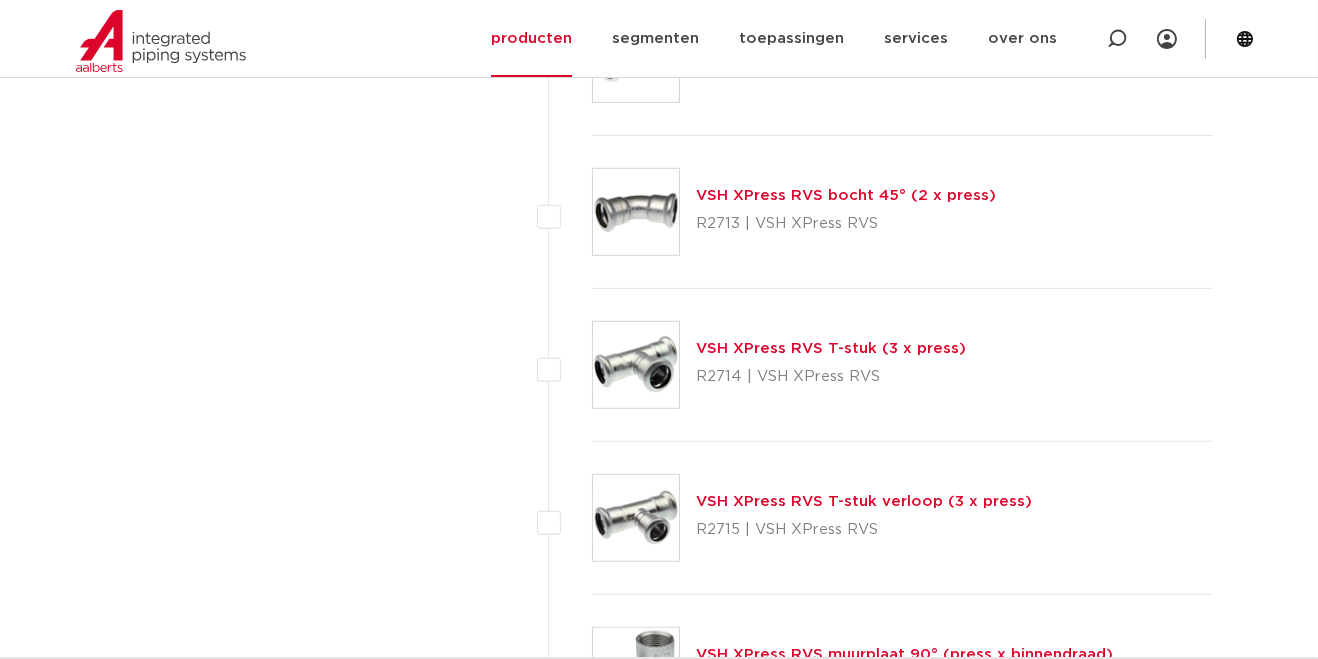 click on "VSH XPress RVS T-stuk (3 x press)" at bounding box center (831, 348) 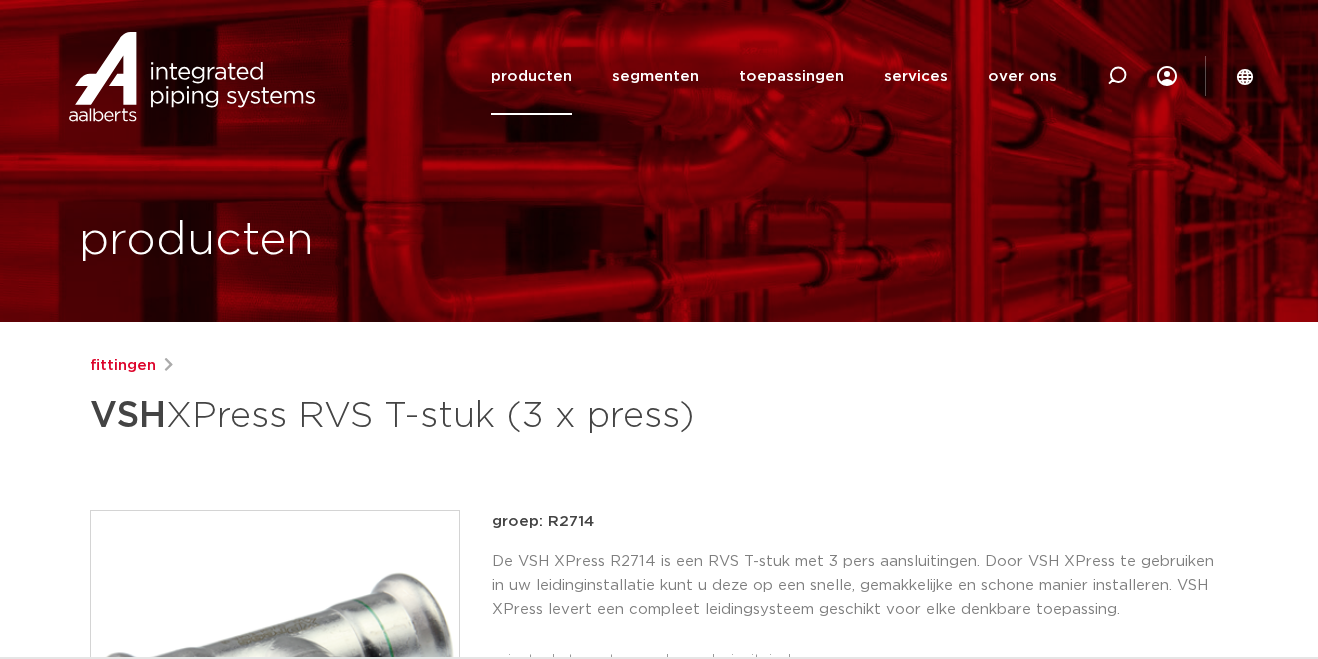 scroll, scrollTop: 0, scrollLeft: 0, axis: both 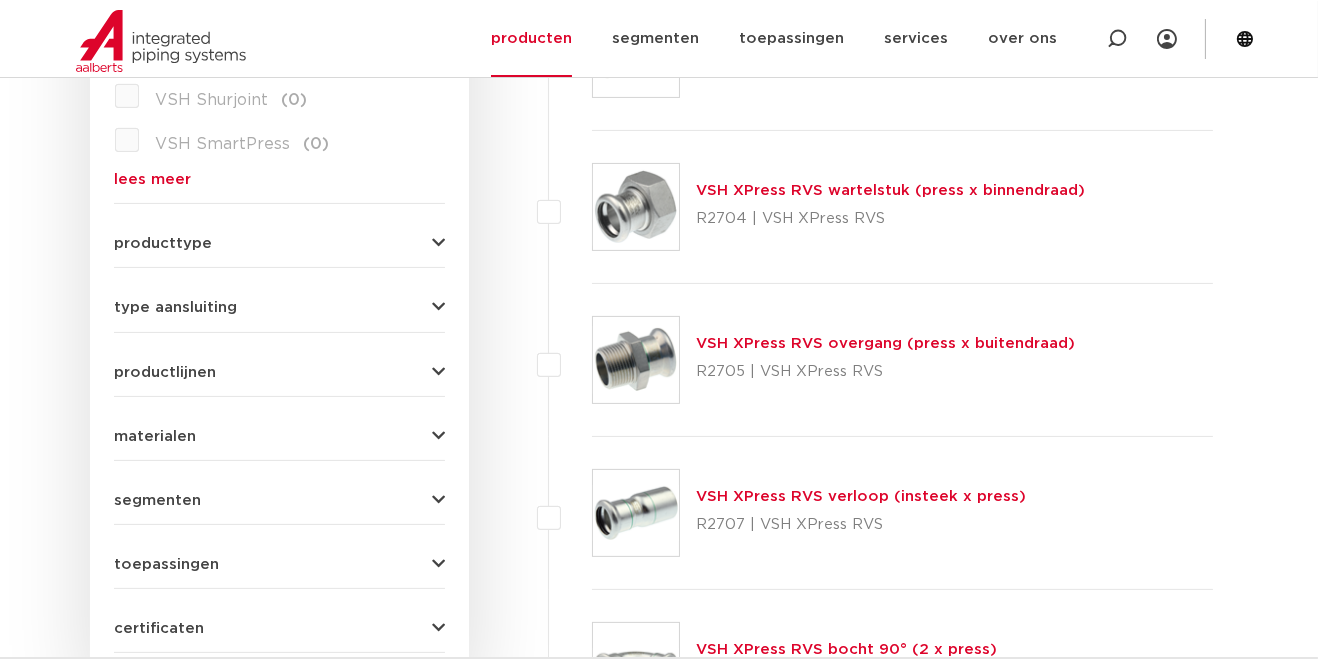 click on "VSH XPress RVS overgang (press x buitendraad)" at bounding box center (885, 343) 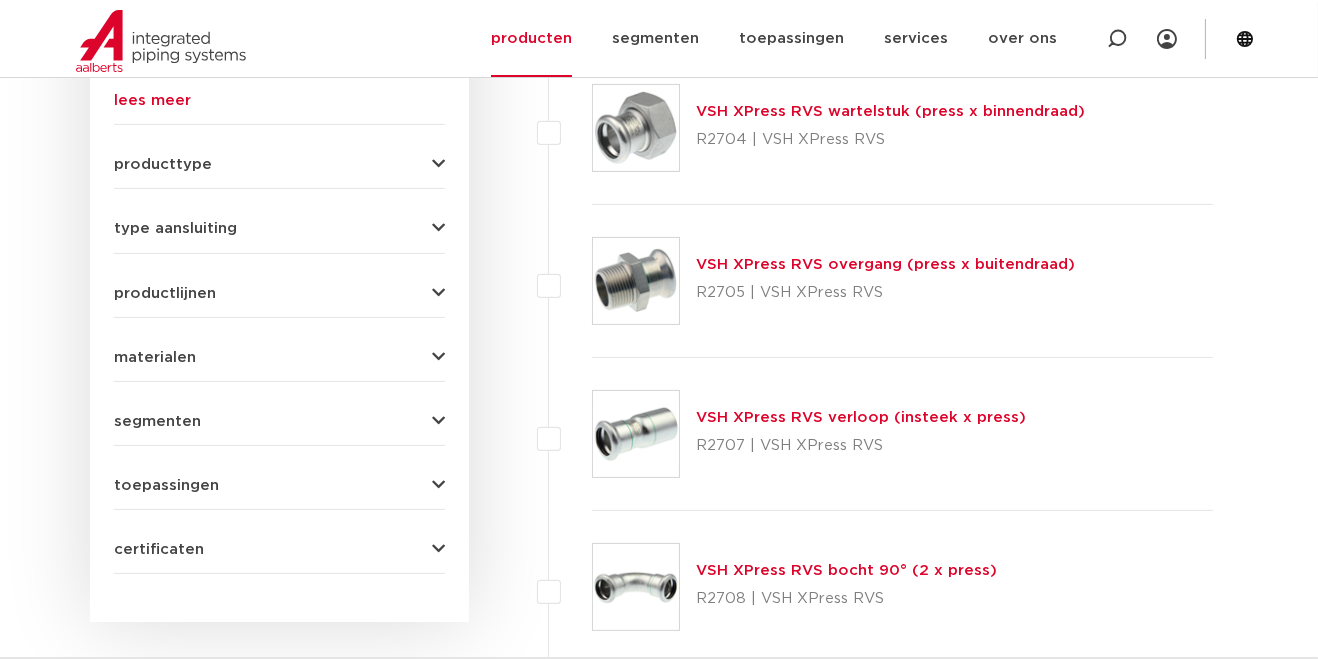 scroll, scrollTop: 856, scrollLeft: 0, axis: vertical 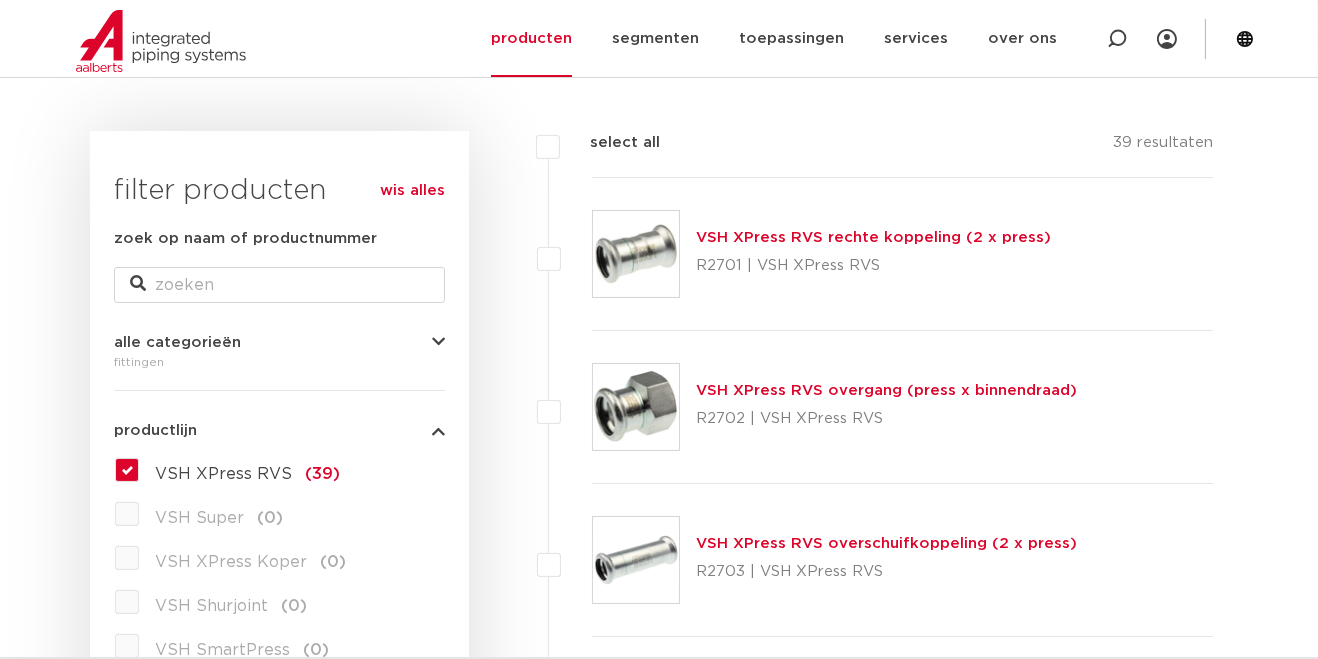 click on "VSH XPress RVS overgang (press x binnendraad)" at bounding box center (886, 390) 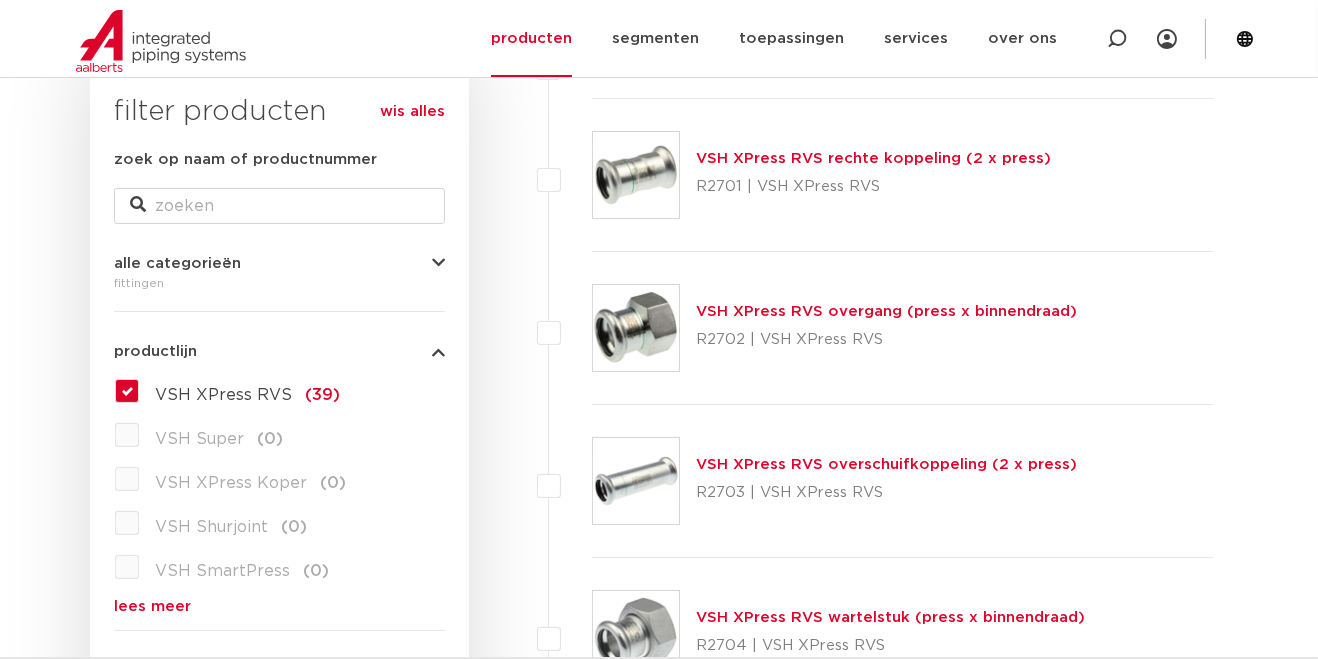 scroll, scrollTop: 349, scrollLeft: 0, axis: vertical 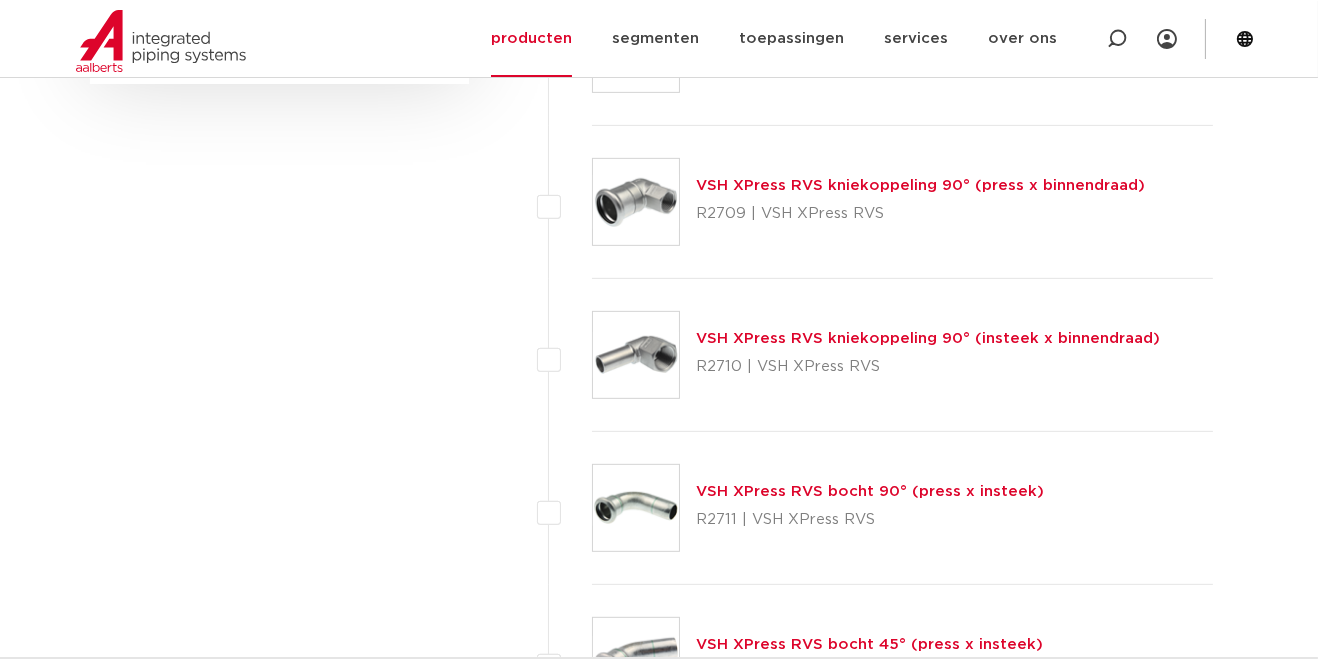click on "R2709
| VSH XPress RVS" at bounding box center (920, 214) 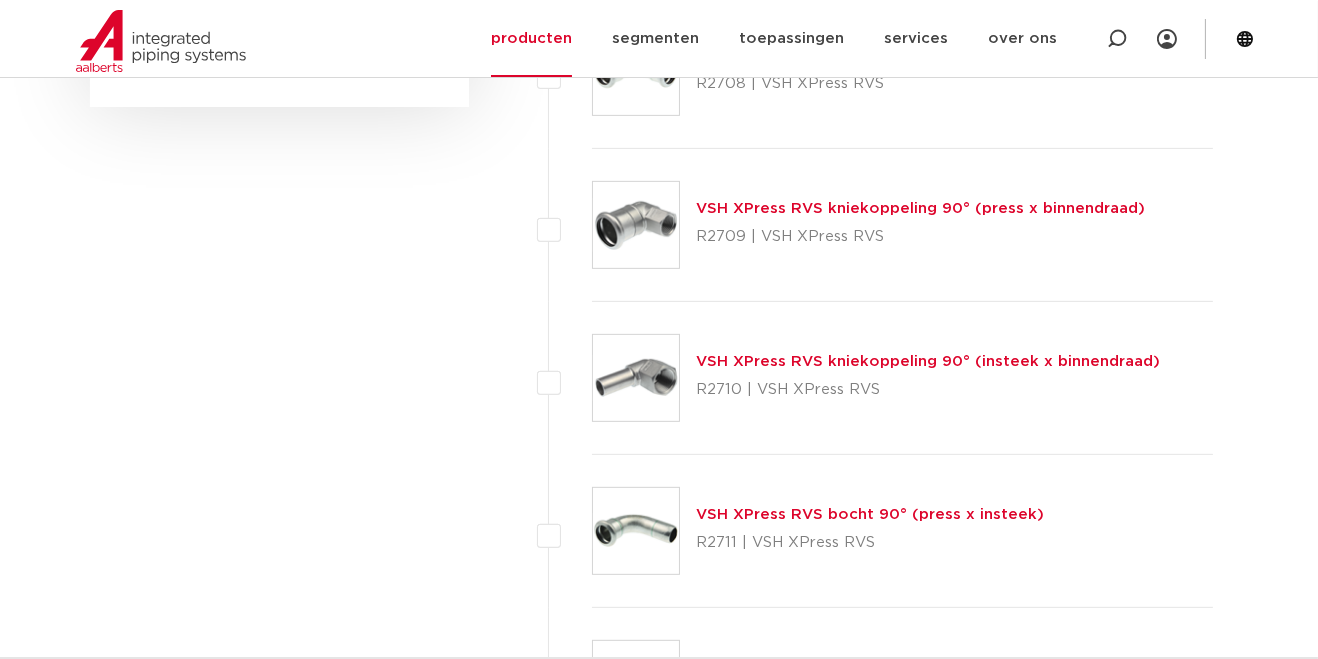 scroll, scrollTop: 1347, scrollLeft: 0, axis: vertical 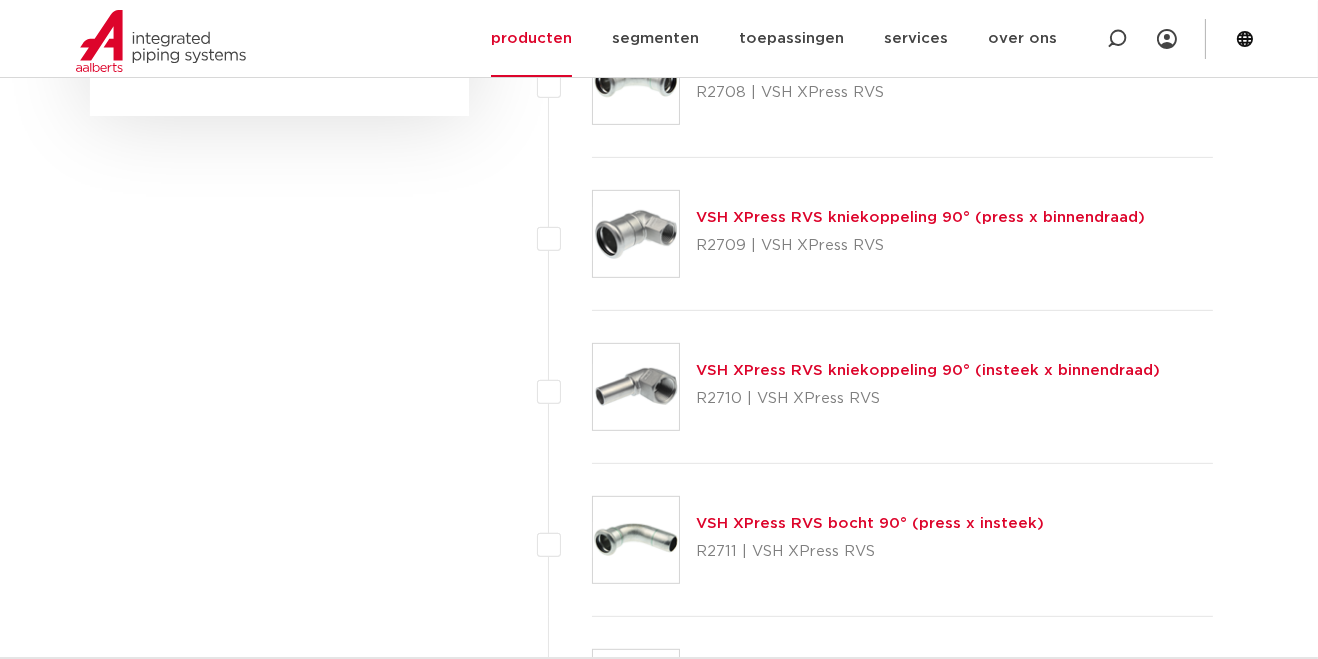 click on "VSH XPress RVS bocht 90° (press x insteek)" at bounding box center [870, 523] 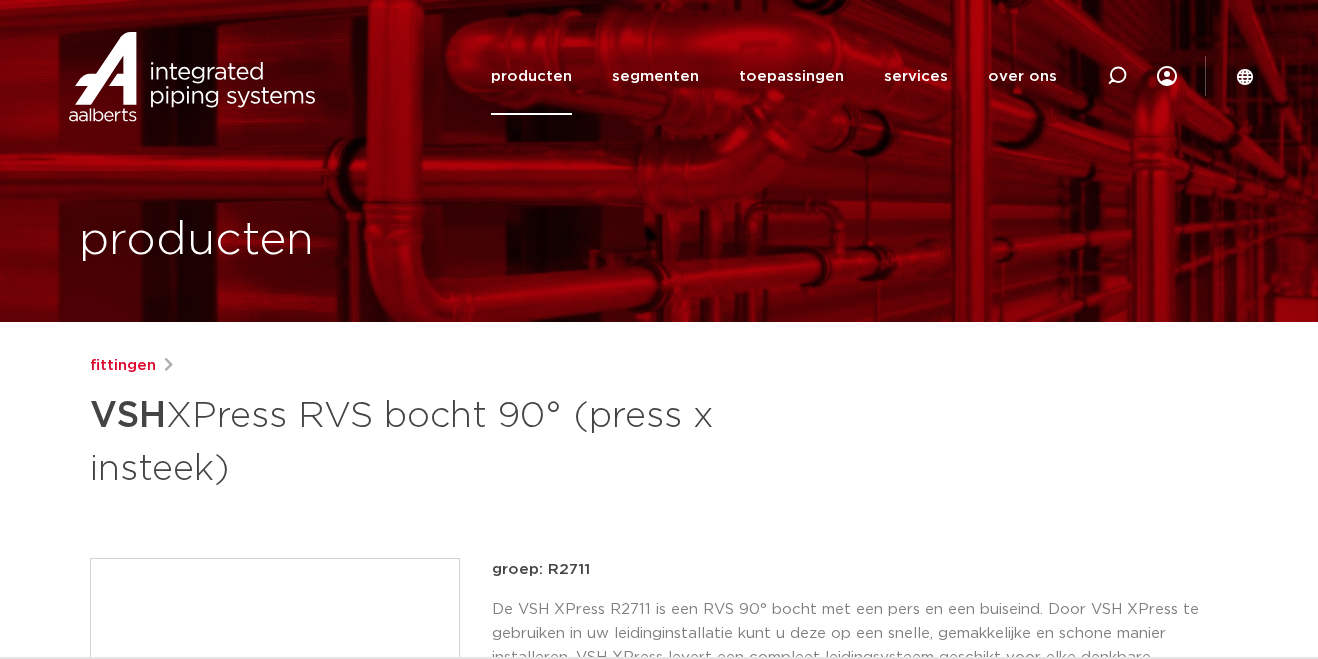scroll, scrollTop: 0, scrollLeft: 0, axis: both 